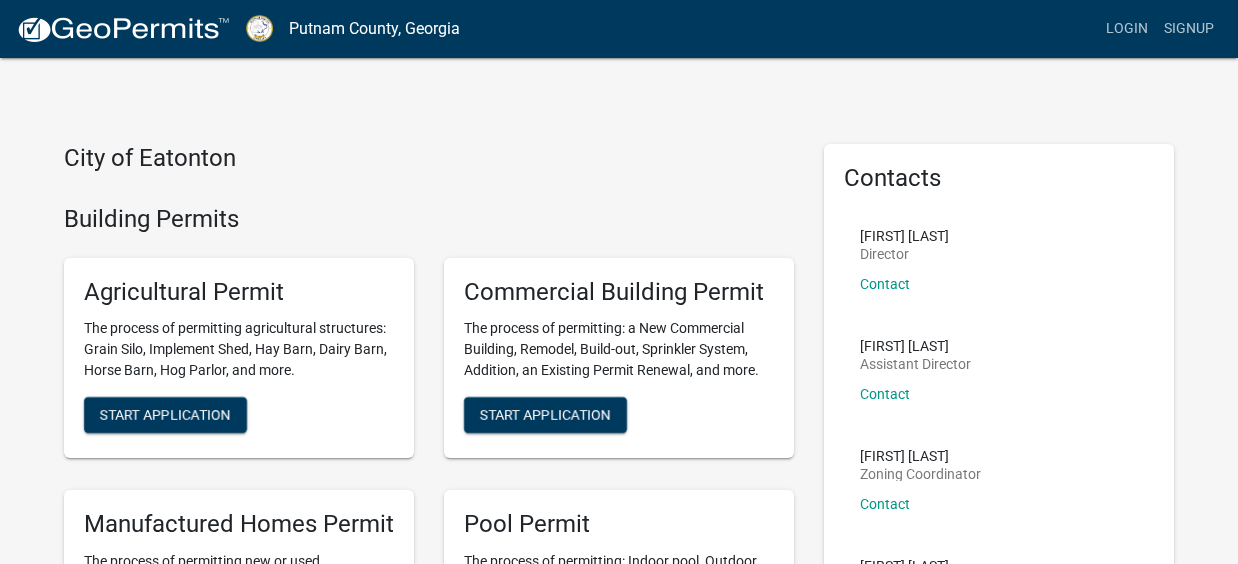 scroll, scrollTop: 0, scrollLeft: 0, axis: both 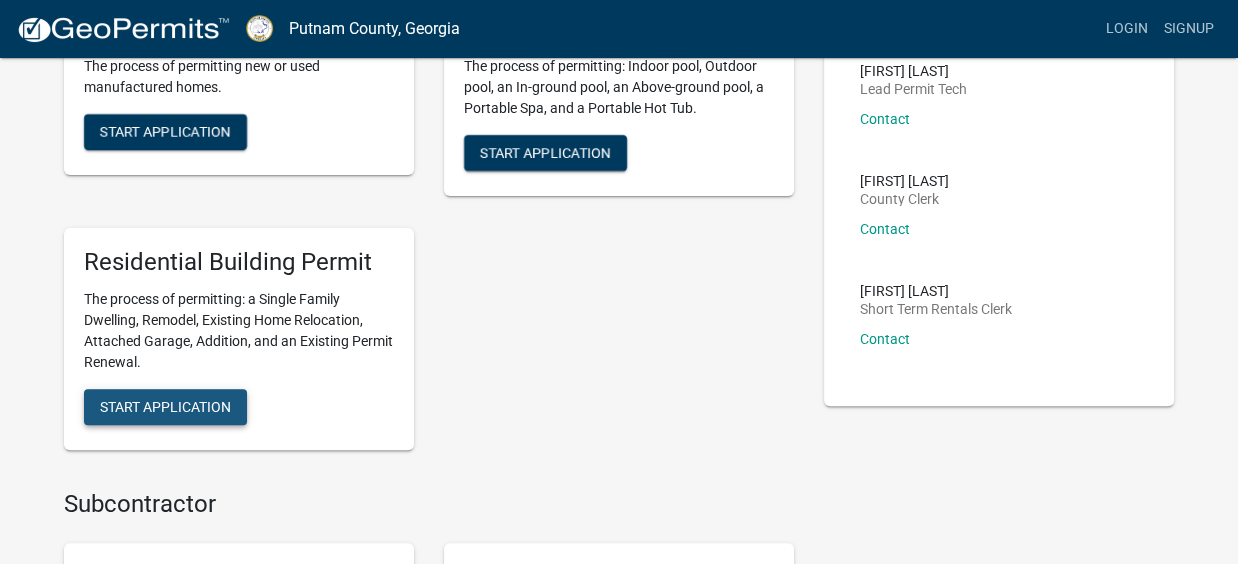 click on "Start Application" at bounding box center (165, 406) 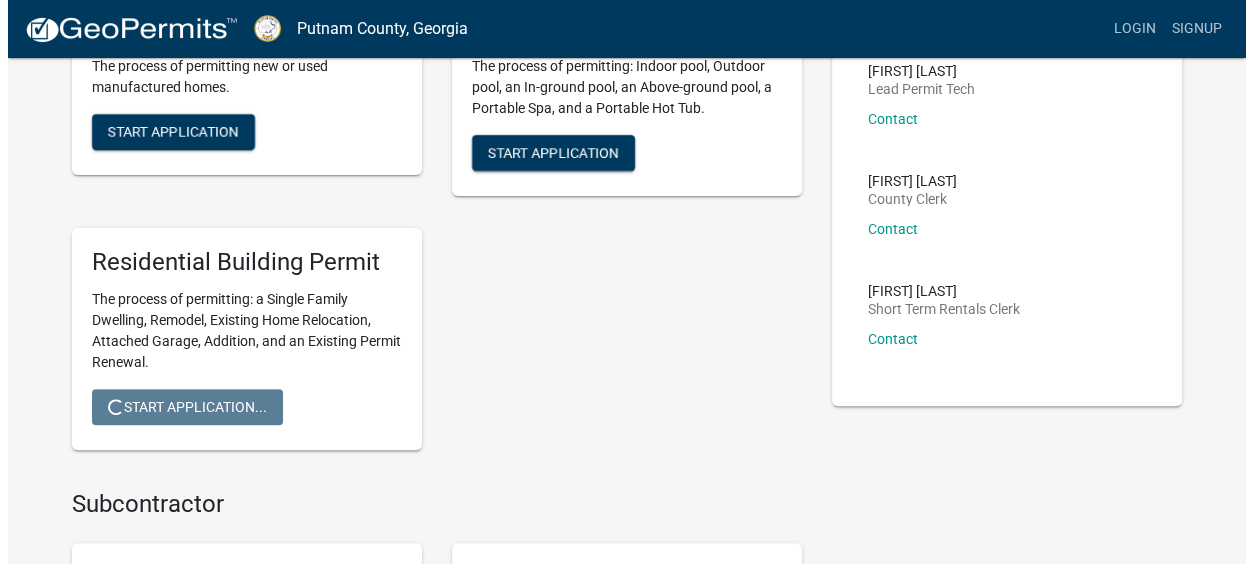 scroll, scrollTop: 0, scrollLeft: 0, axis: both 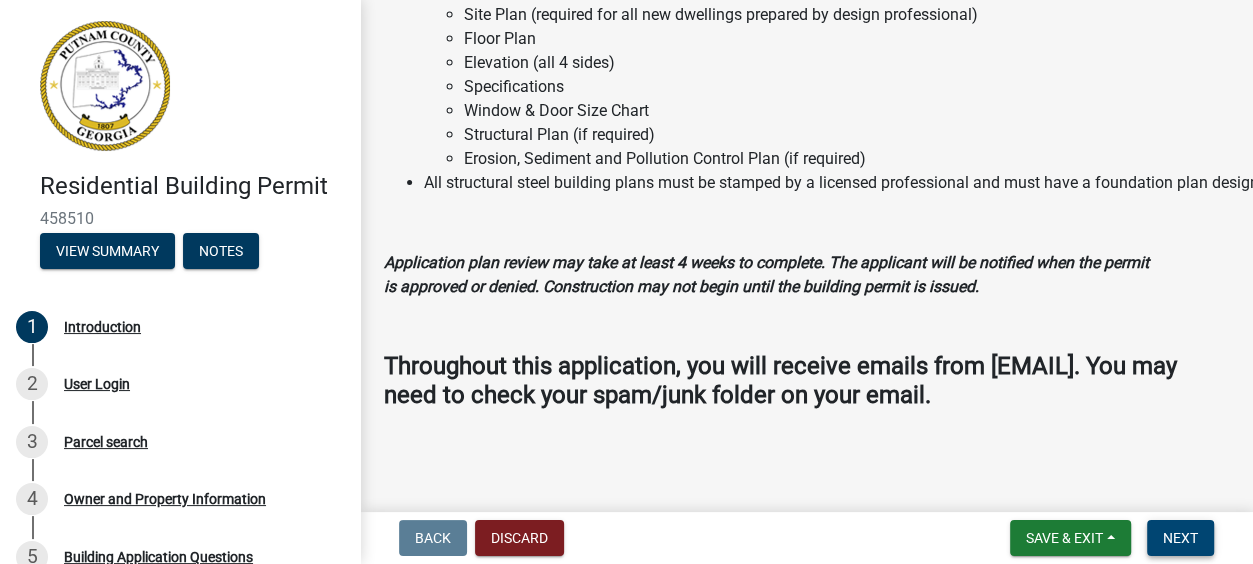 click on "Next" at bounding box center [1180, 538] 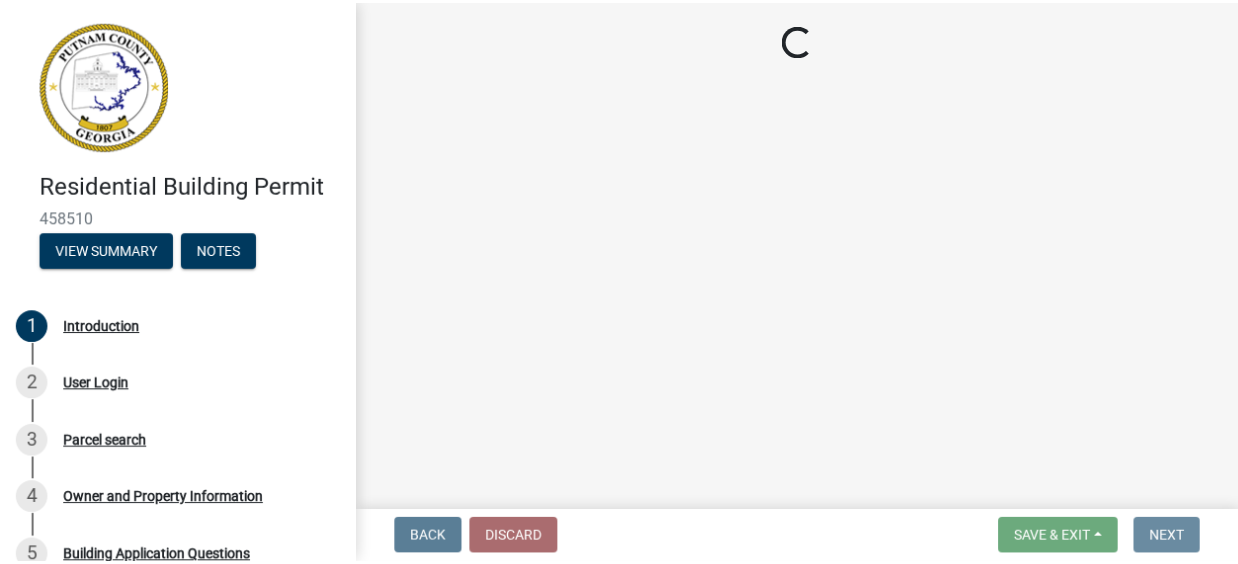 scroll, scrollTop: 0, scrollLeft: 0, axis: both 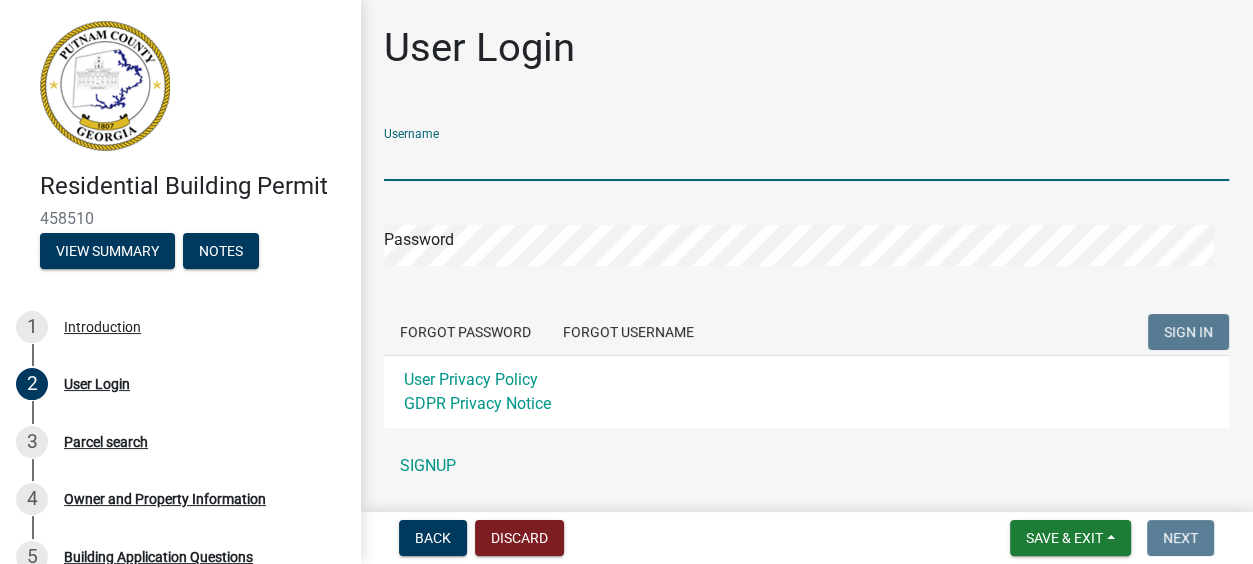 click on "Username" at bounding box center [806, 160] 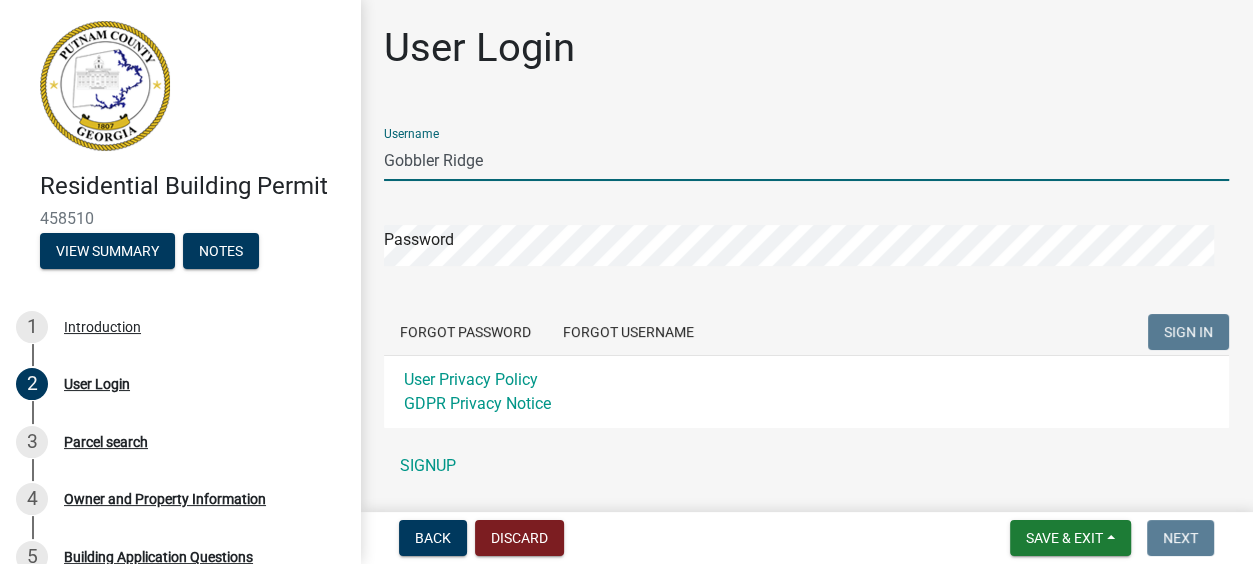 type on "GobblerRidge" 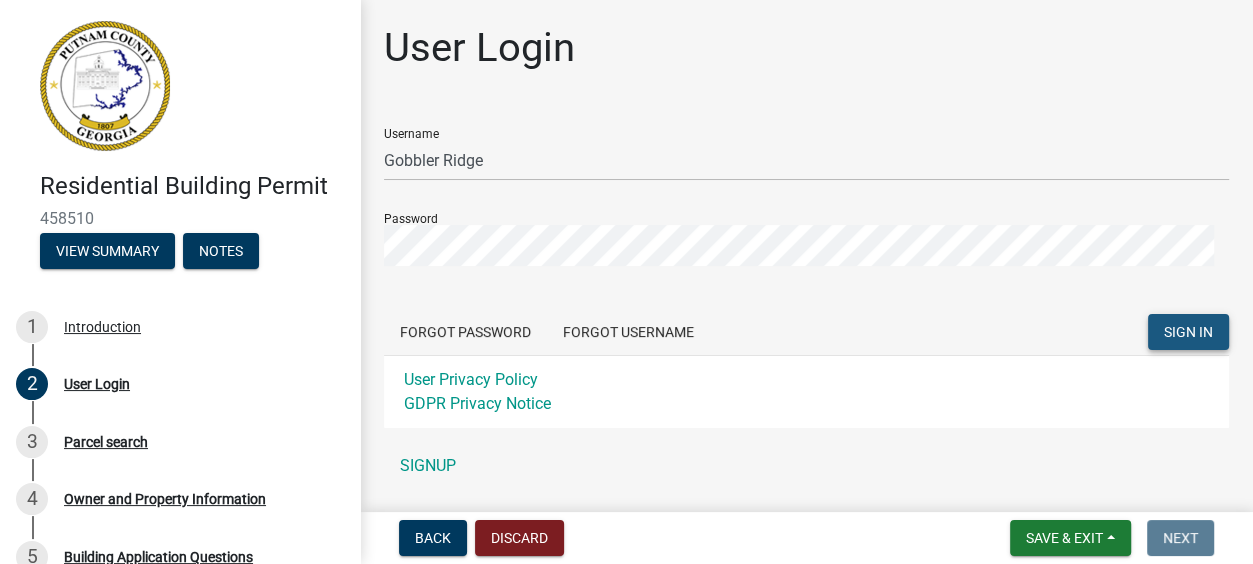 click on "SIGN IN" 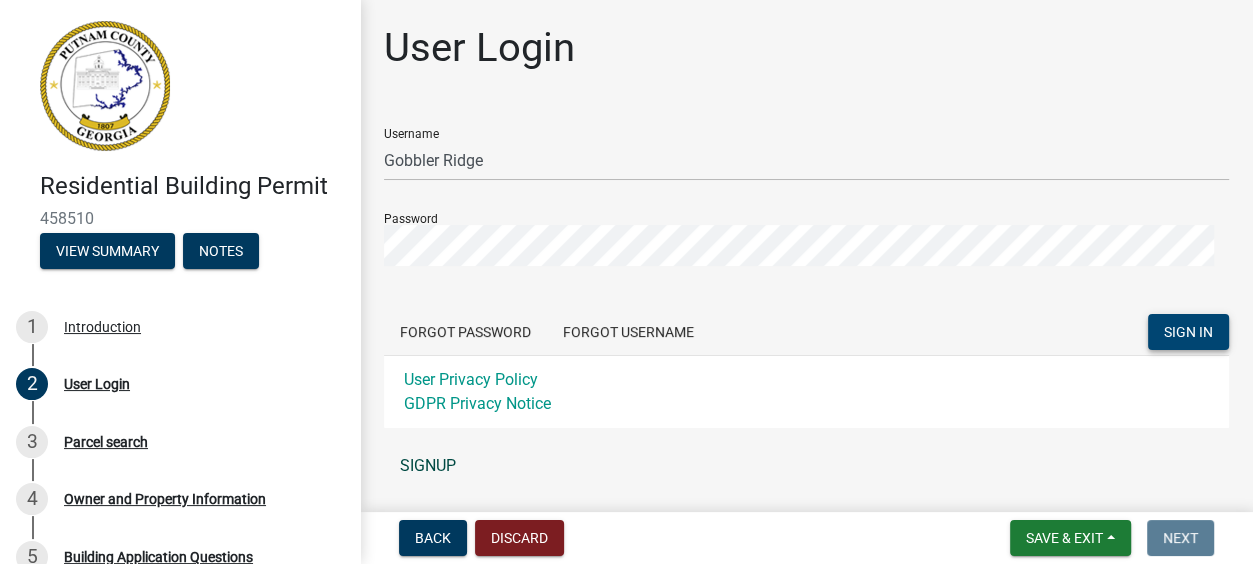 click on "SIGNUP" 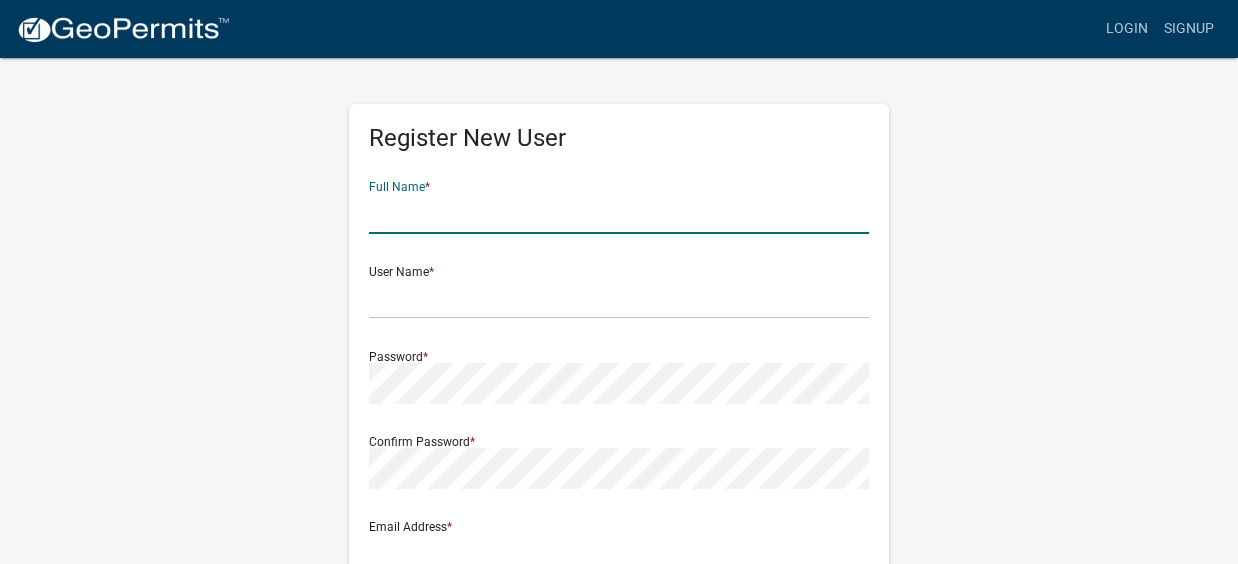 click 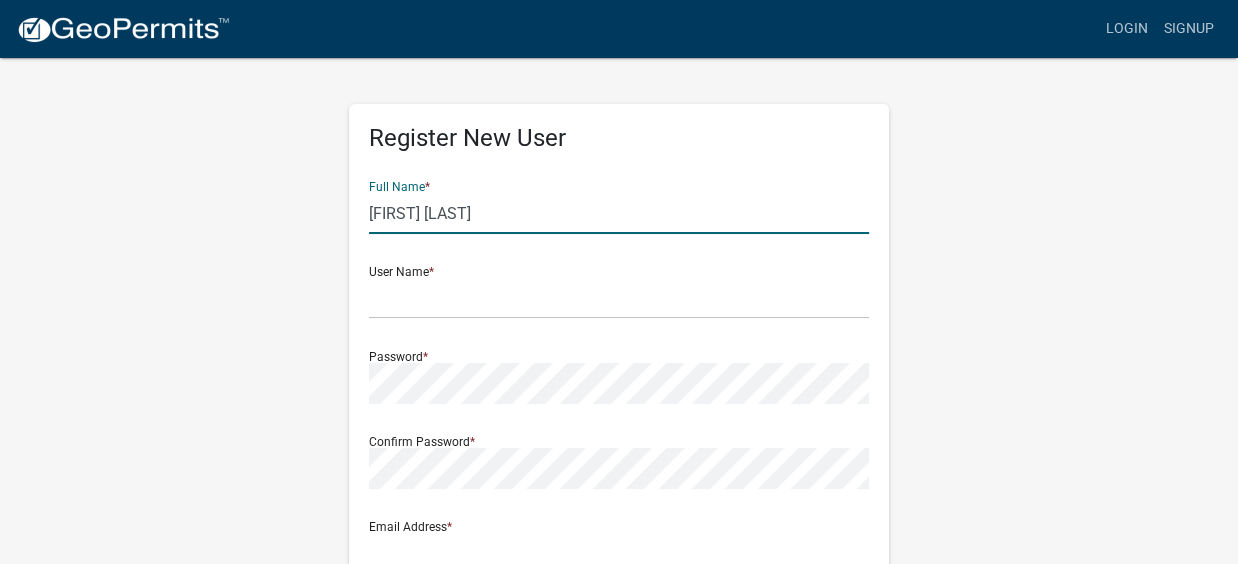type on "[EMAIL]" 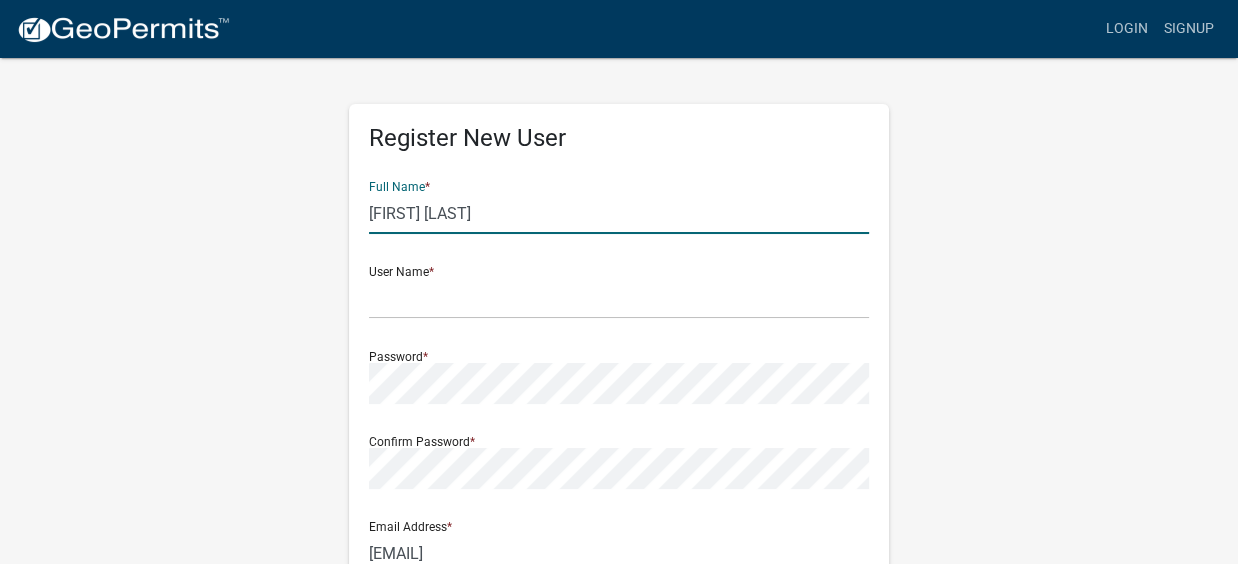 type on "[NUMBER] [STREET]" 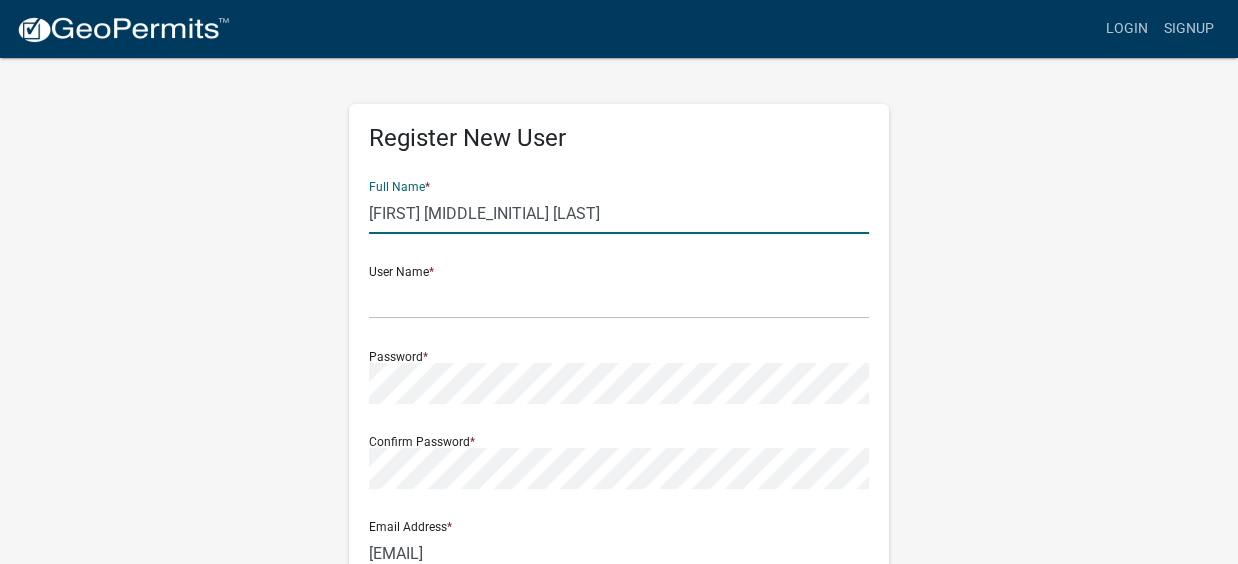 click on "[FIRST] [LAST]" 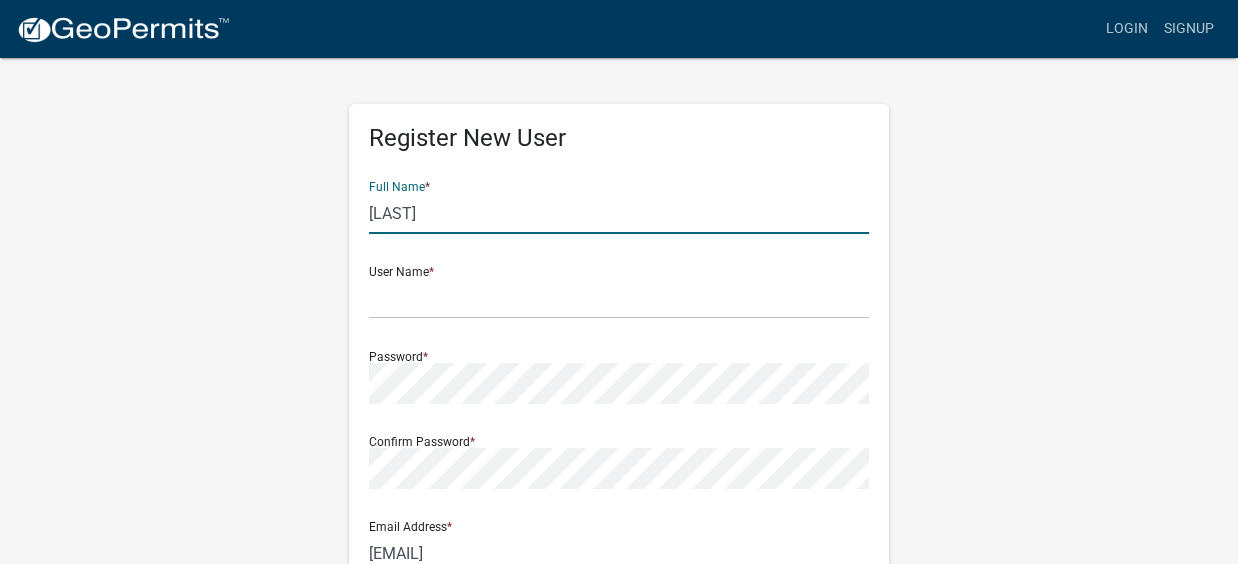 type on "n" 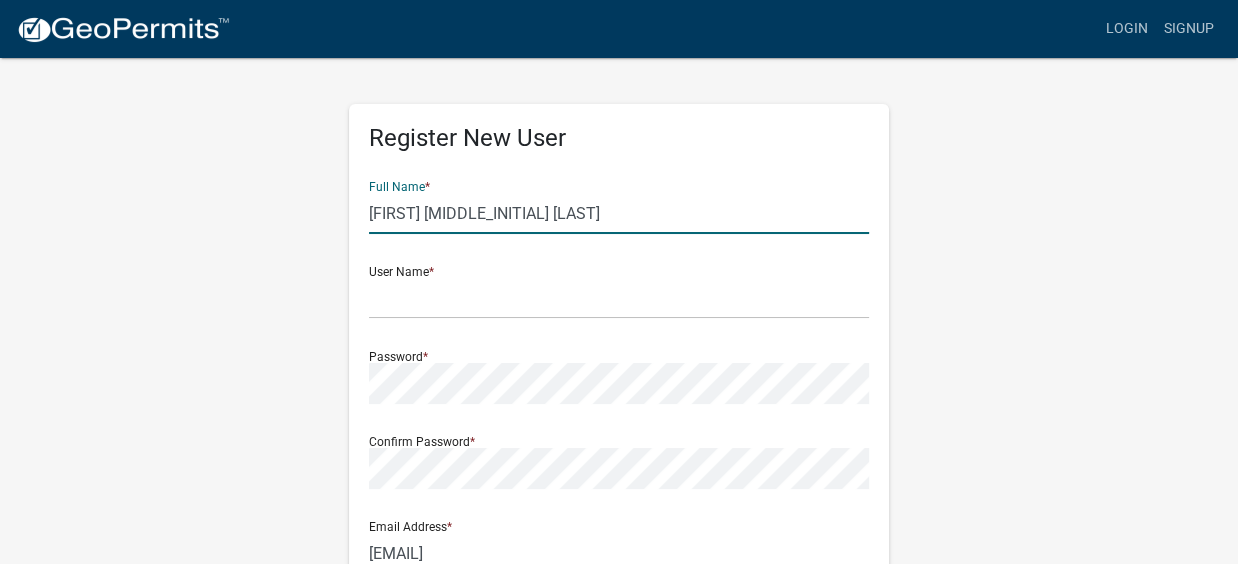 type on "Anthony Steve Newman" 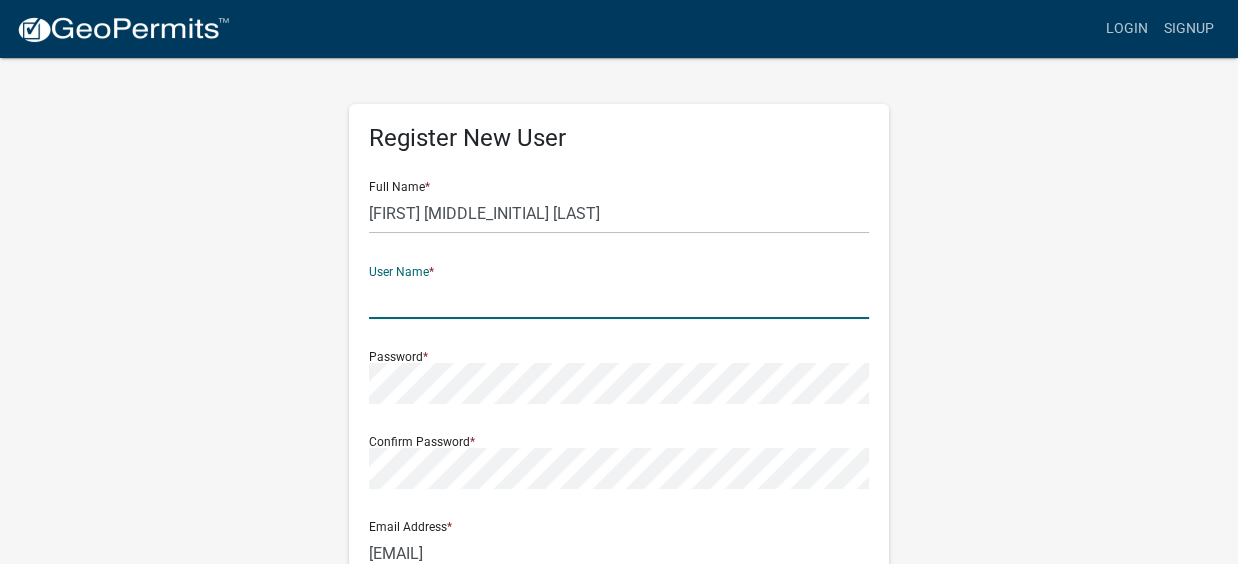 click 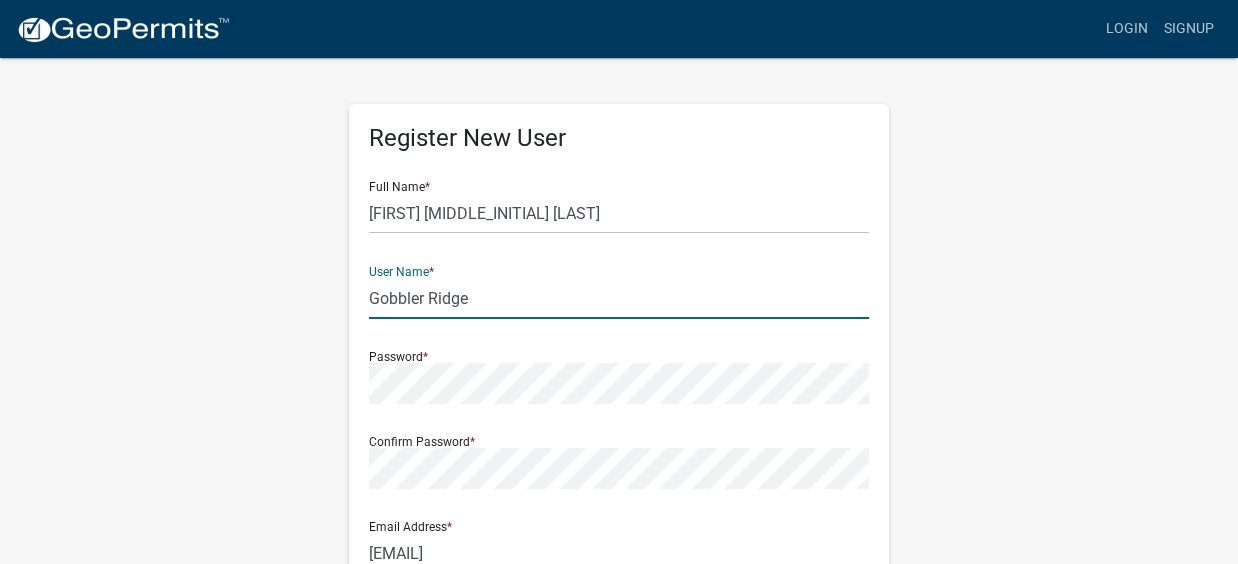 type on "[LOCATION]" 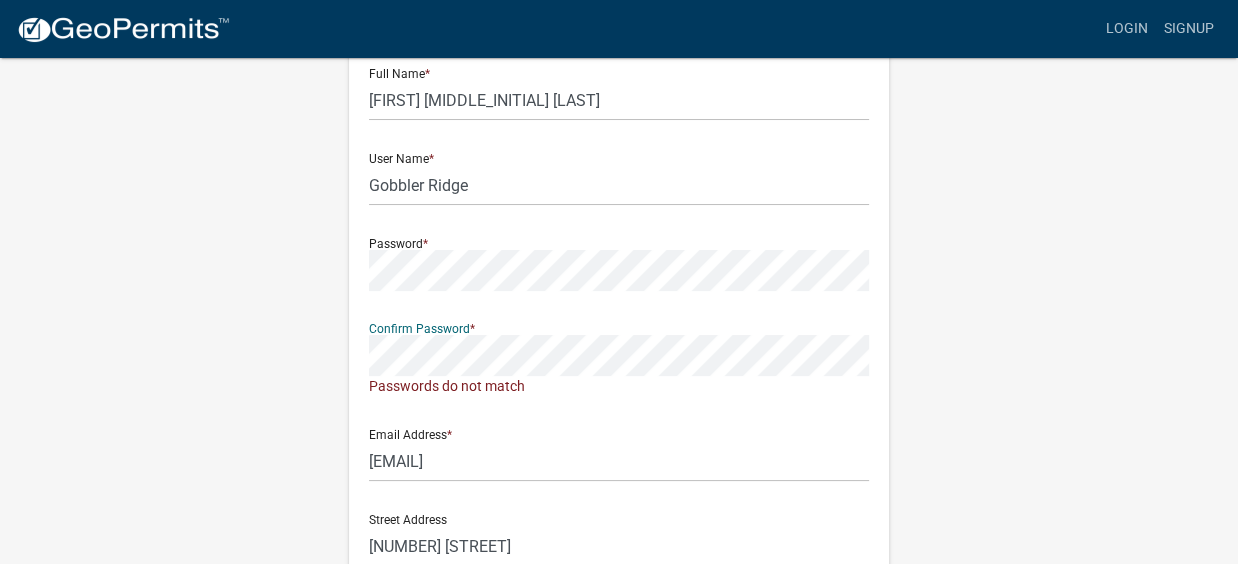 scroll, scrollTop: 118, scrollLeft: 0, axis: vertical 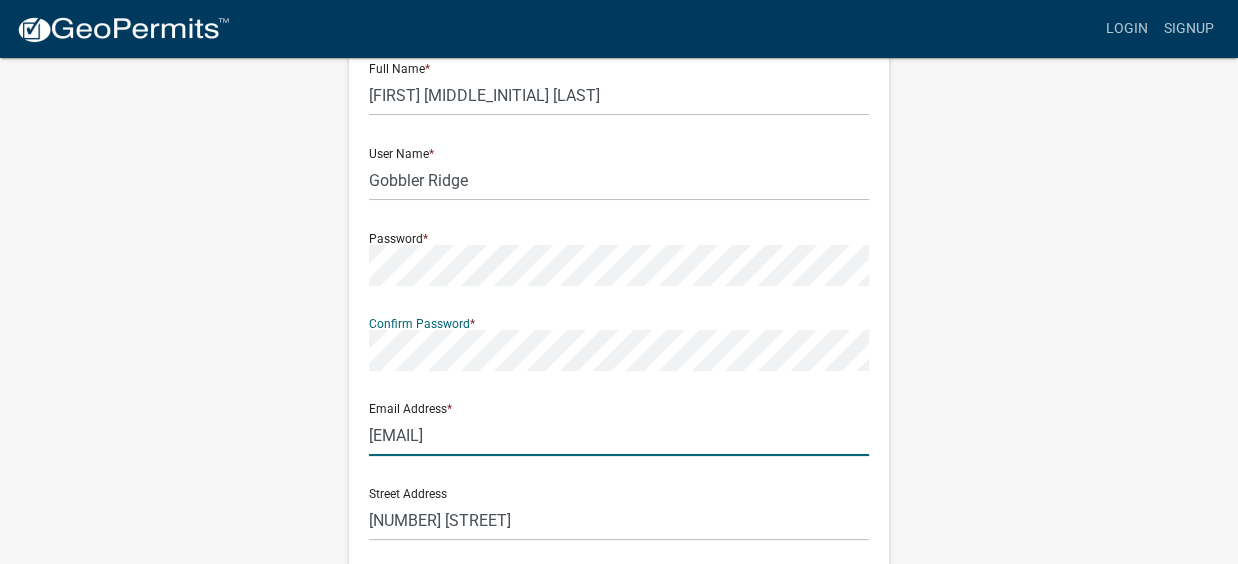 click on "[EMAIL]" 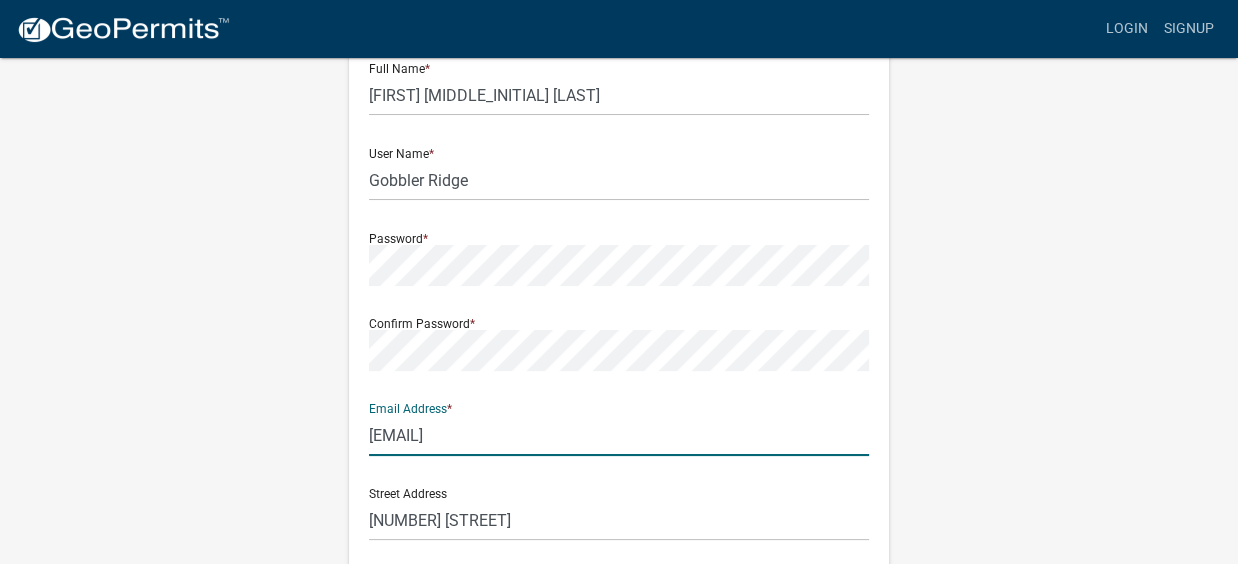 drag, startPoint x: 370, startPoint y: 433, endPoint x: 581, endPoint y: 444, distance: 211.28653 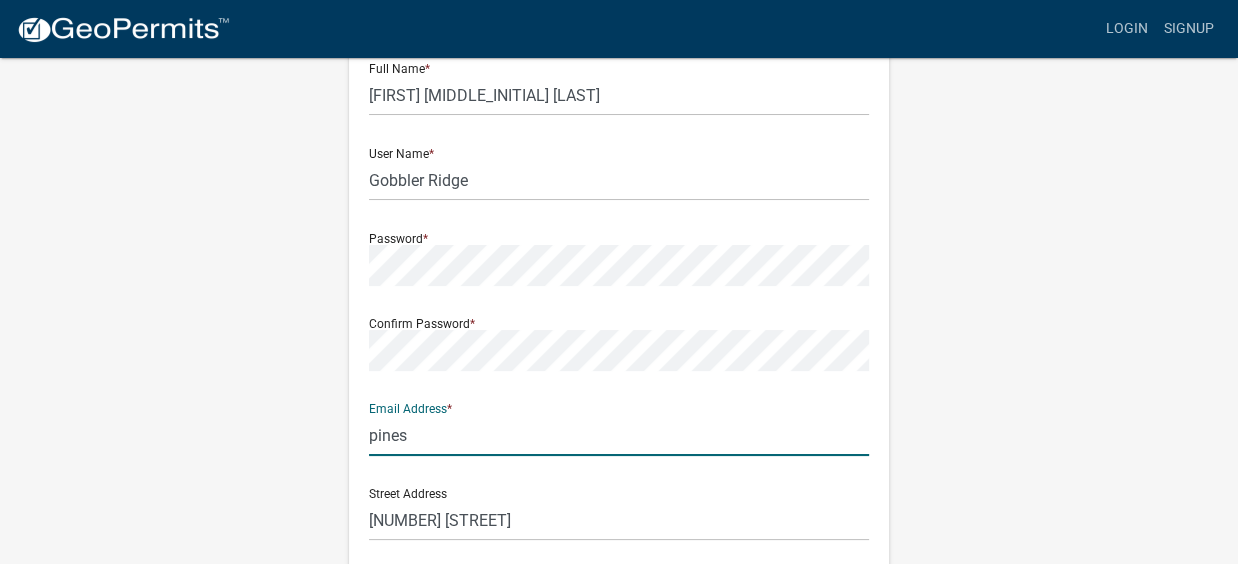 type on "[EMAIL]" 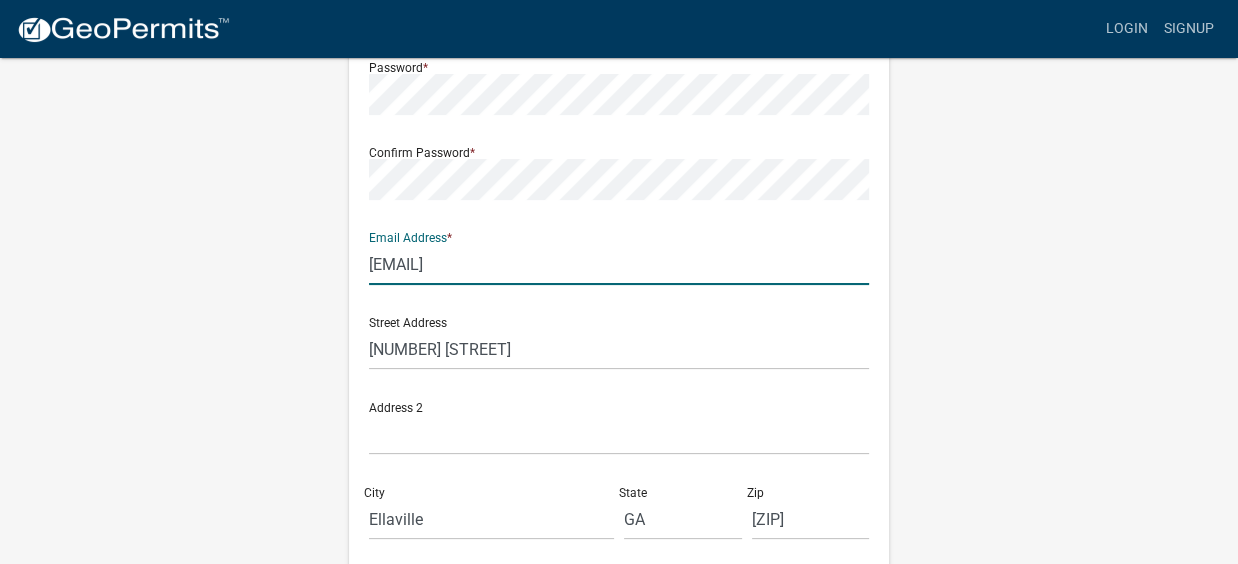 scroll, scrollTop: 288, scrollLeft: 0, axis: vertical 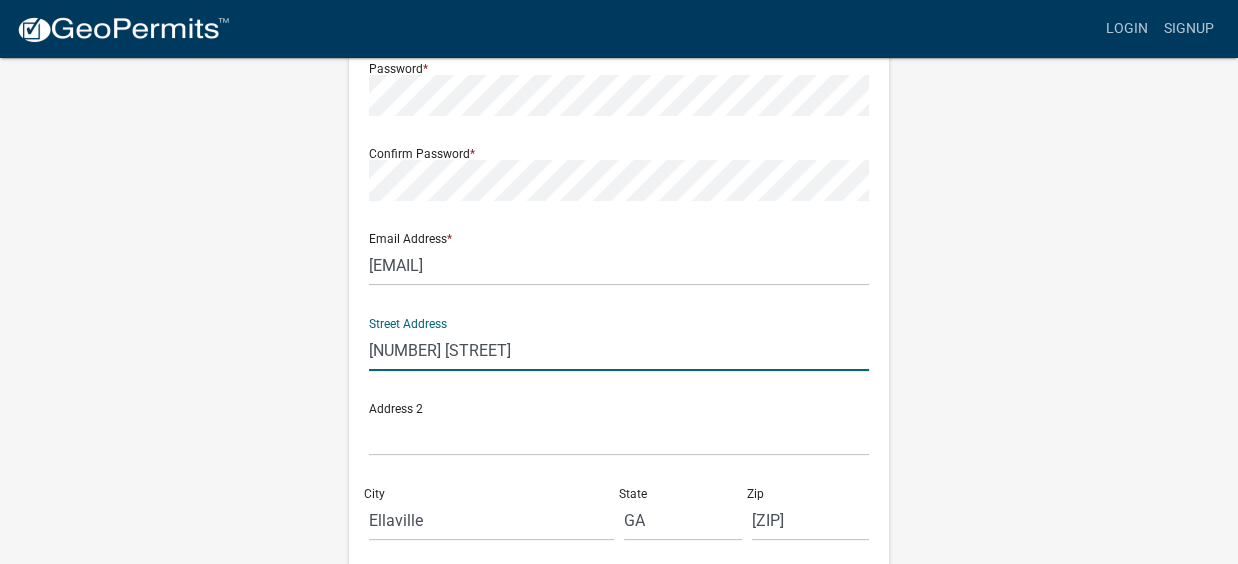 drag, startPoint x: 370, startPoint y: 346, endPoint x: 573, endPoint y: 351, distance: 203.06157 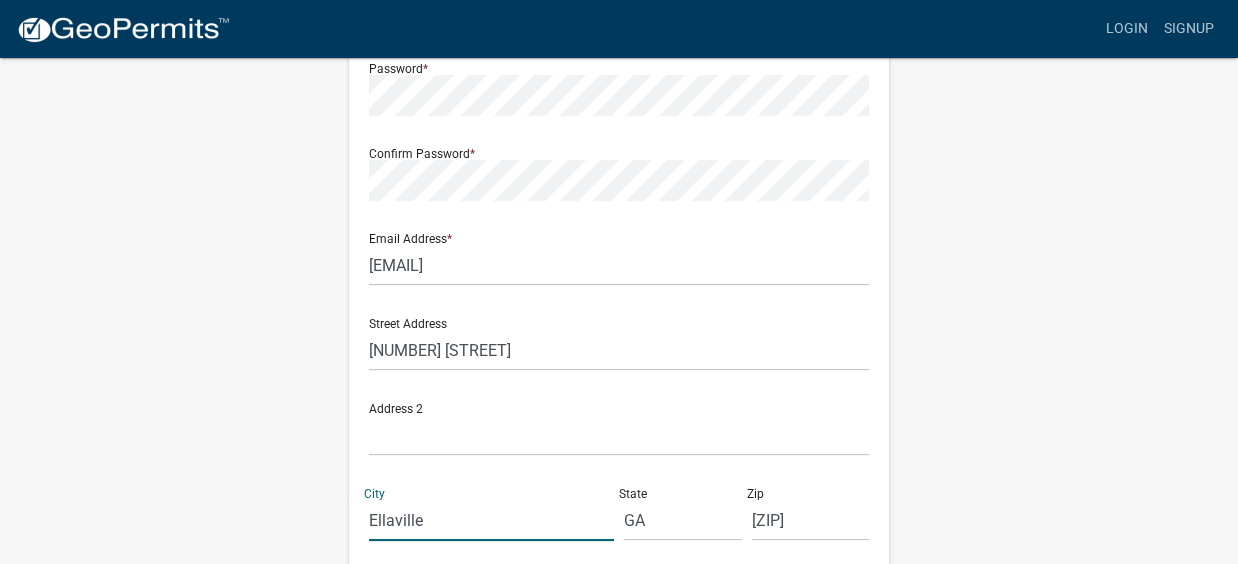 drag, startPoint x: 371, startPoint y: 516, endPoint x: 451, endPoint y: 517, distance: 80.00625 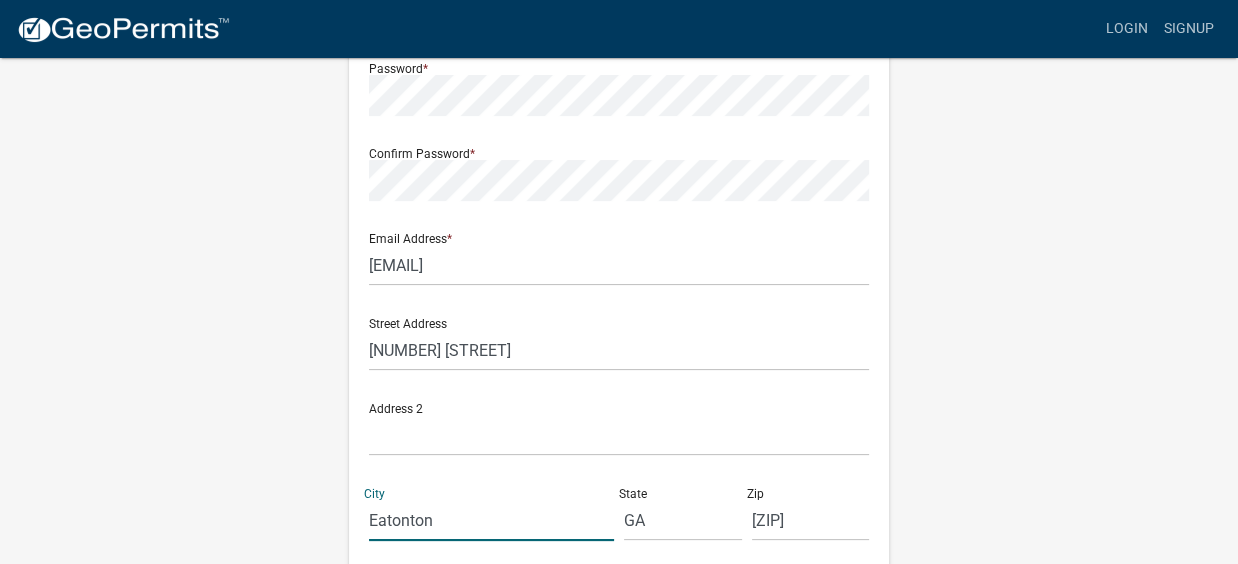 type on "Eatonton" 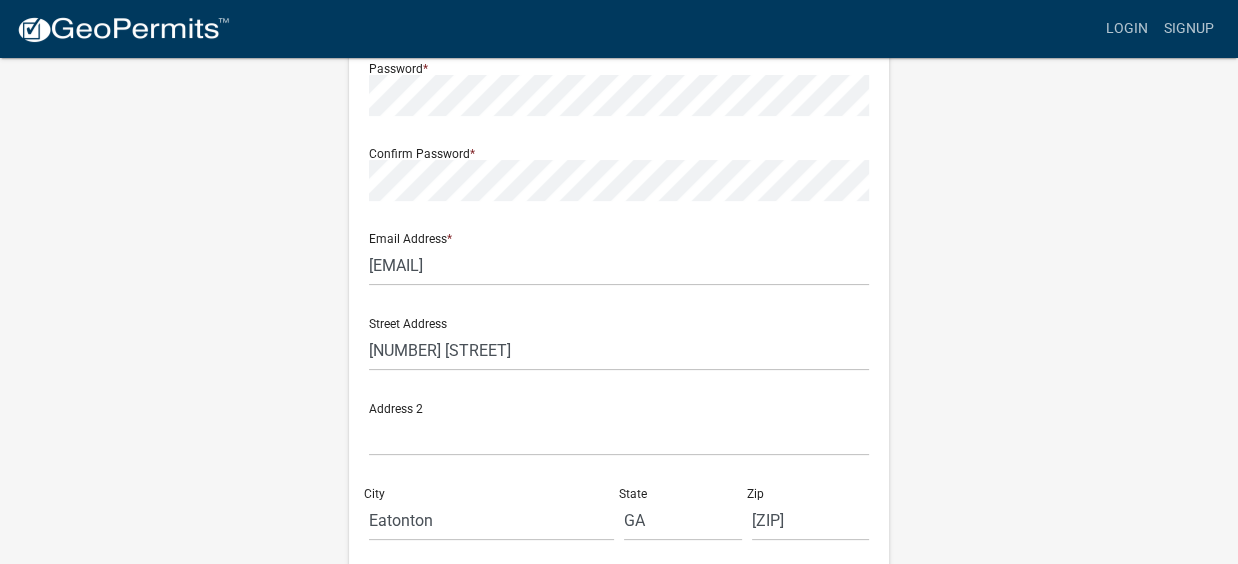 click on "Register New User Full Name  * Anthony Steve Newman User Name  * Gobbler Ridge Password  * Confirm Password  * Email Address  * pinesrus@hotmail.com Street Address  382 Twin Bridges Rd., SW Address 2 City  Eatonton State  GA Zip  31806 Phone Number 2298916136  Cancel  Register User Privacy Policy GDPR Privacy Notice" 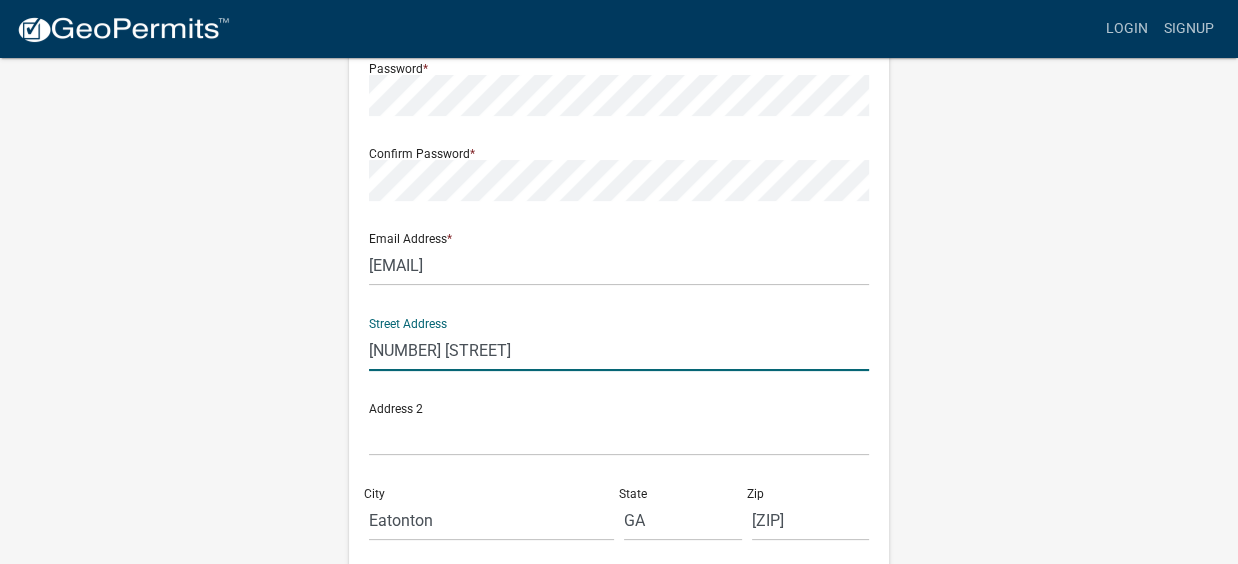 drag, startPoint x: 368, startPoint y: 345, endPoint x: 629, endPoint y: 359, distance: 261.3752 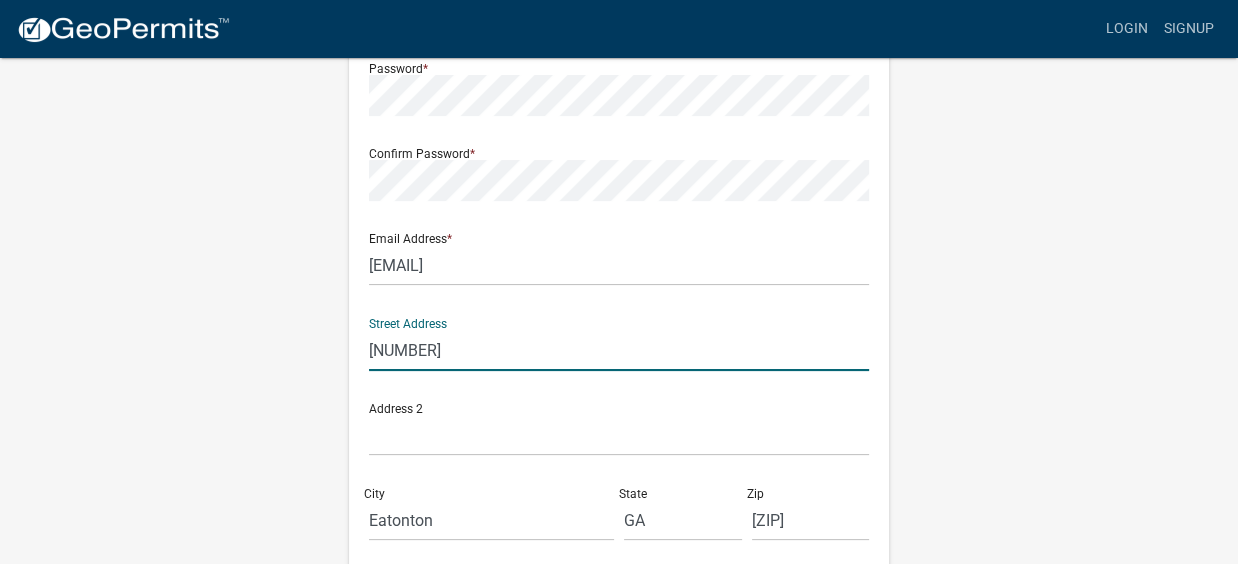 type on "[NUMBER] [STREET]" 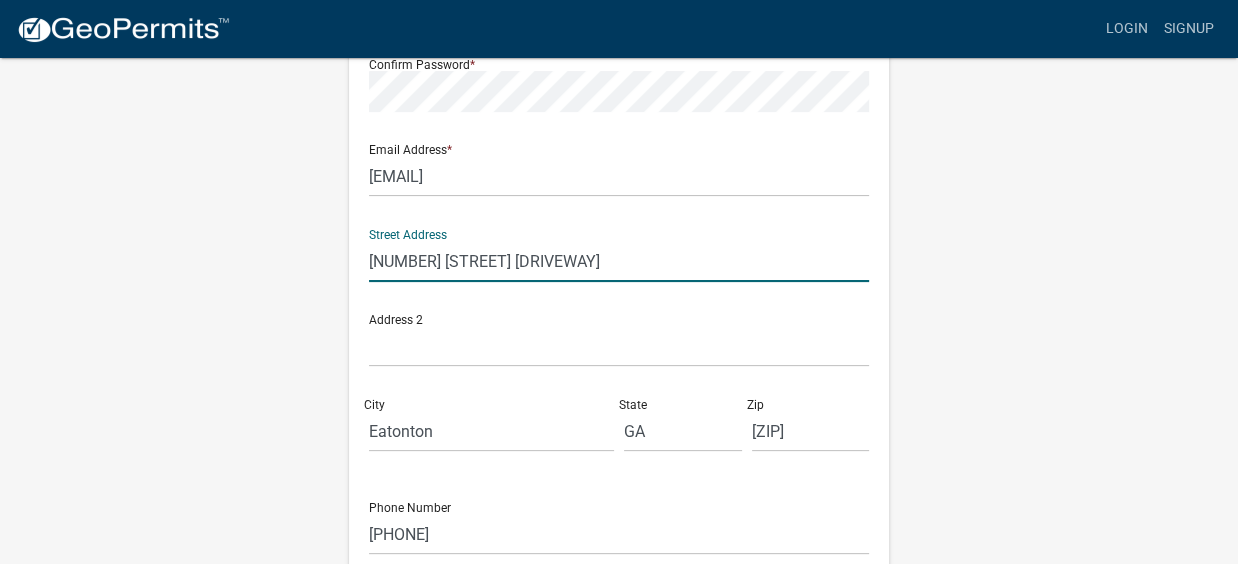 scroll, scrollTop: 379, scrollLeft: 0, axis: vertical 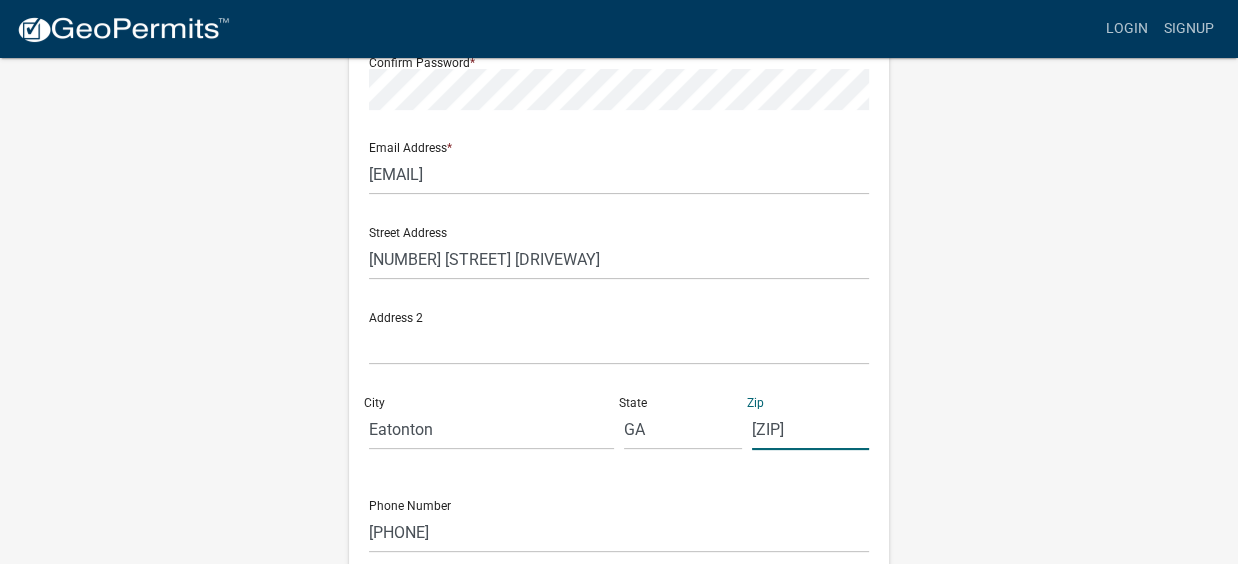 drag, startPoint x: 753, startPoint y: 428, endPoint x: 873, endPoint y: 432, distance: 120.06665 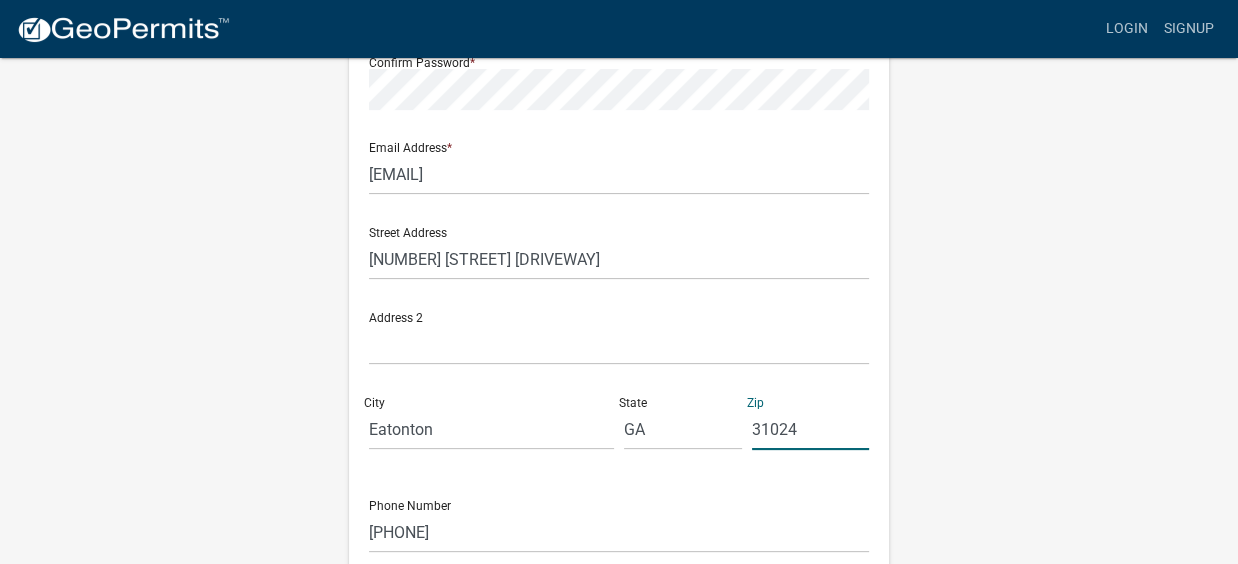 type on "31024" 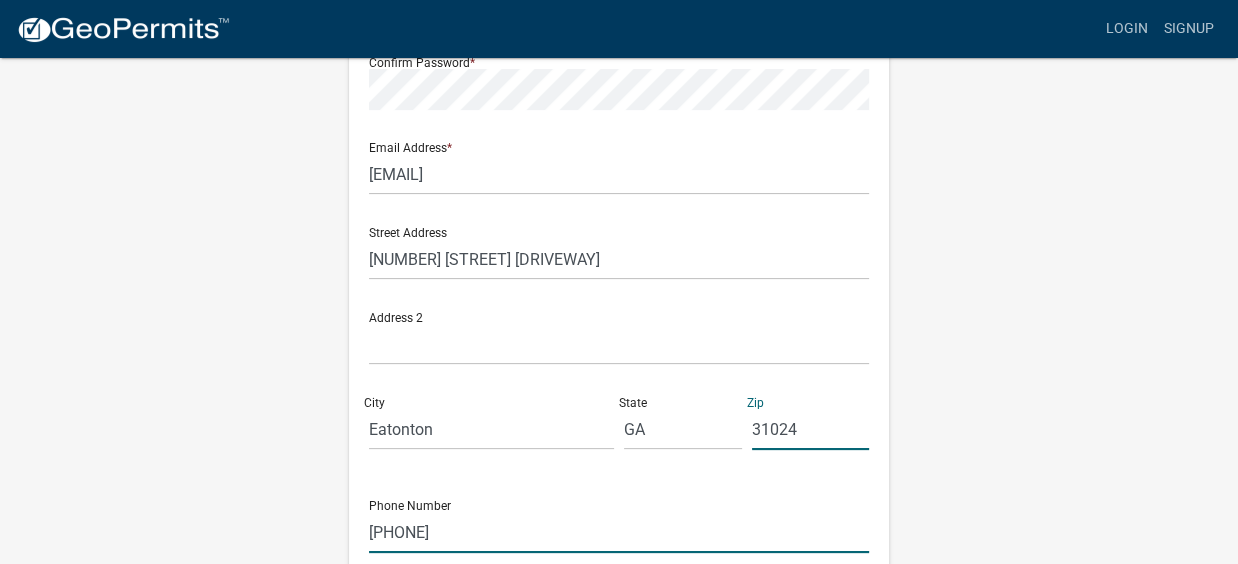 click on "[PHONE]" 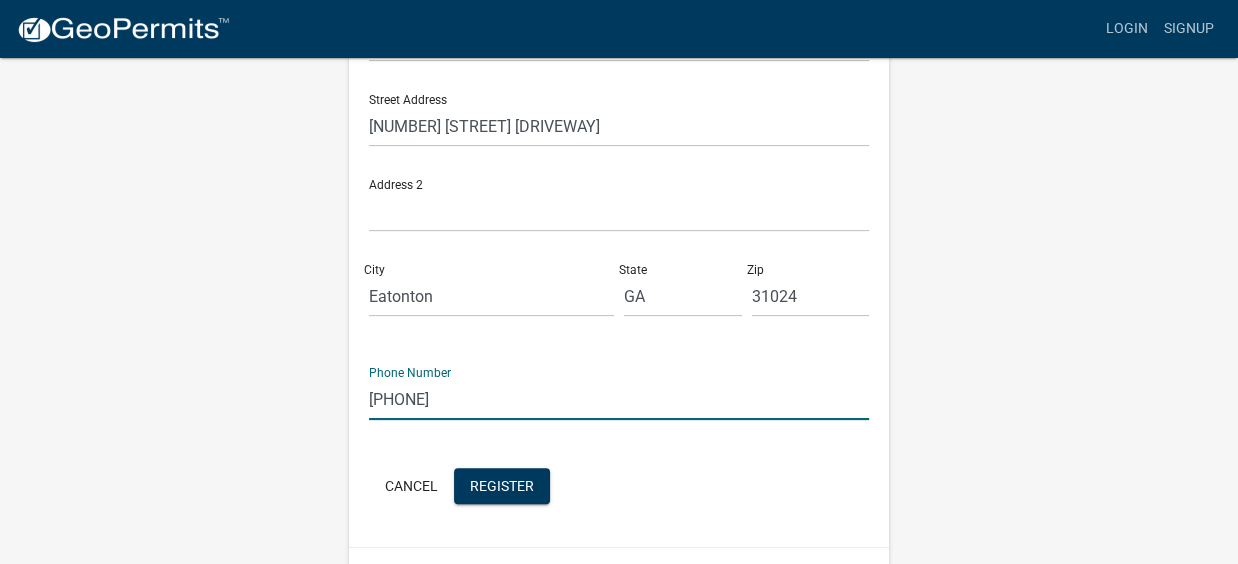 scroll, scrollTop: 533, scrollLeft: 0, axis: vertical 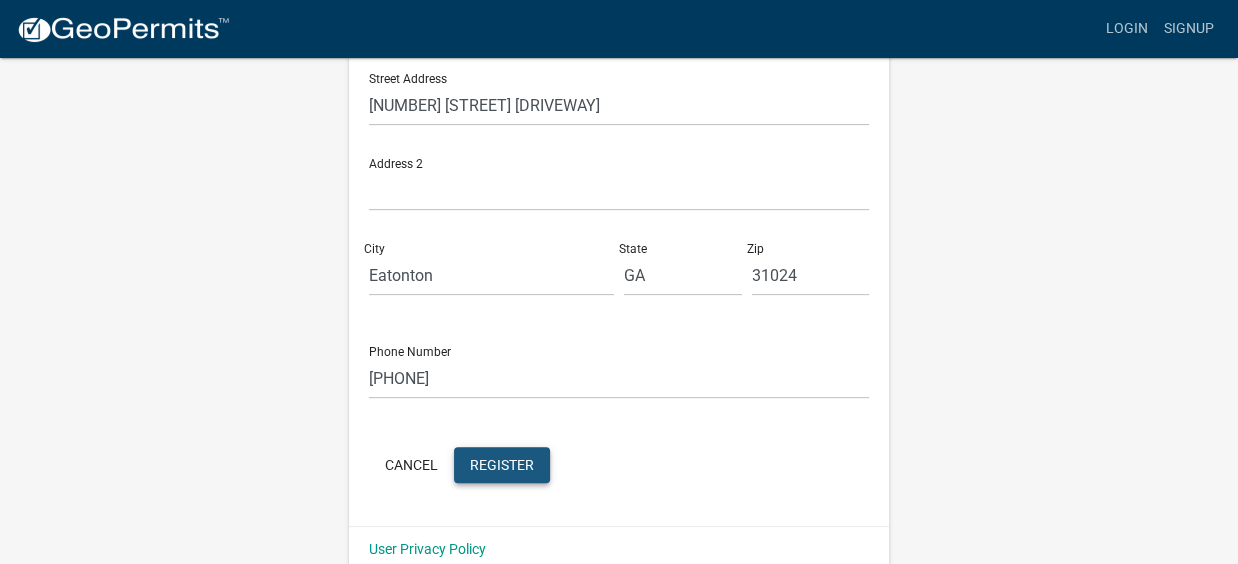 click on "Register" 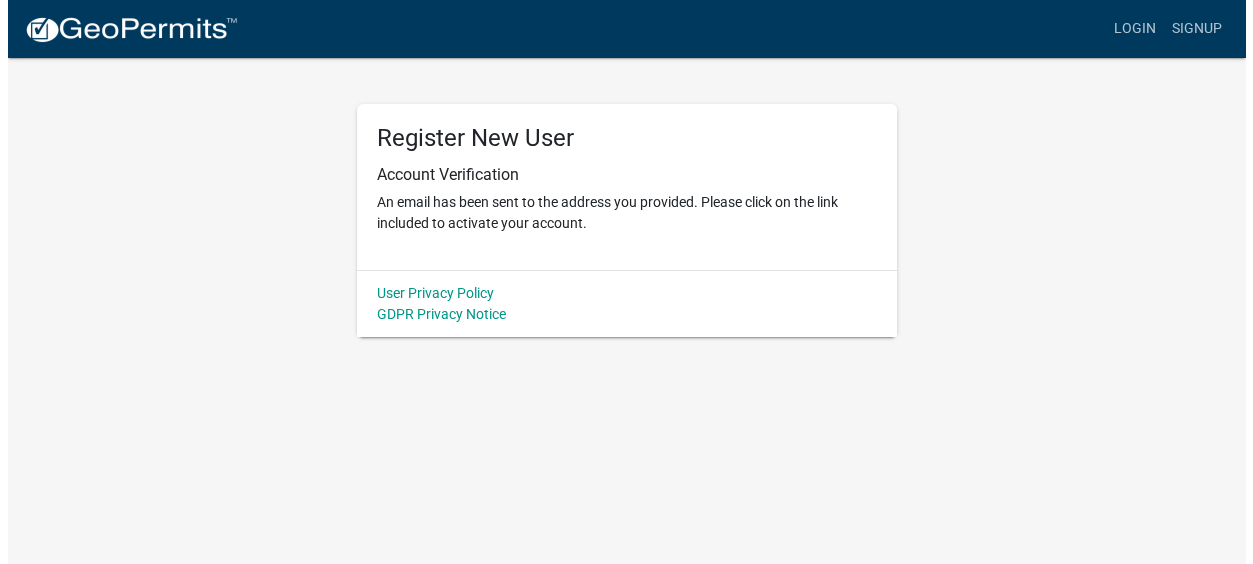 scroll, scrollTop: 0, scrollLeft: 0, axis: both 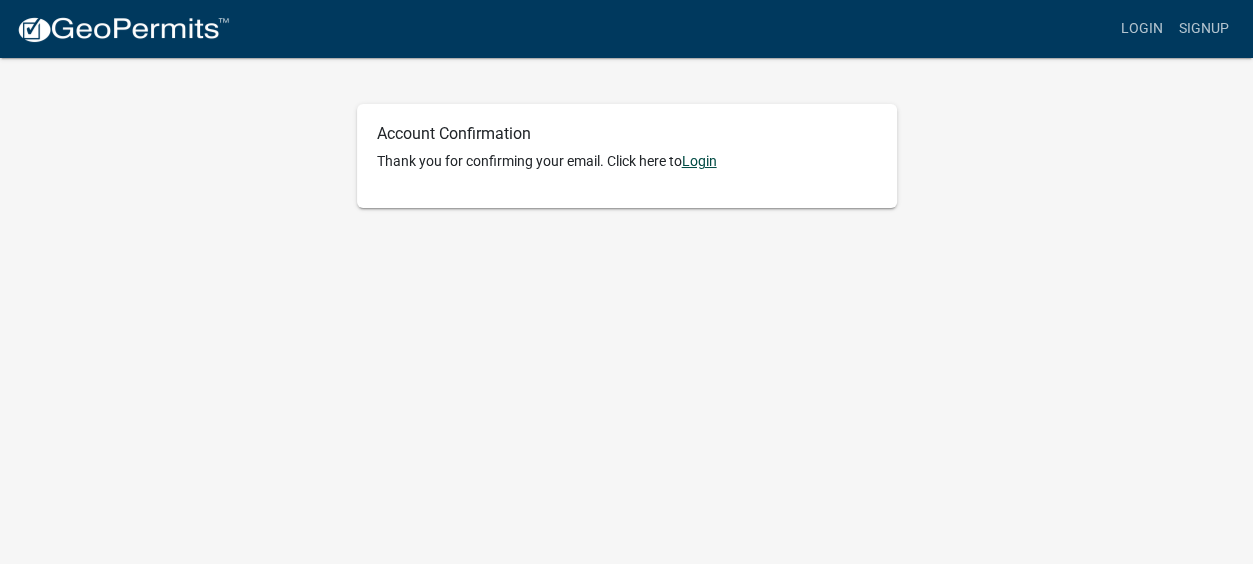 click on "Login" 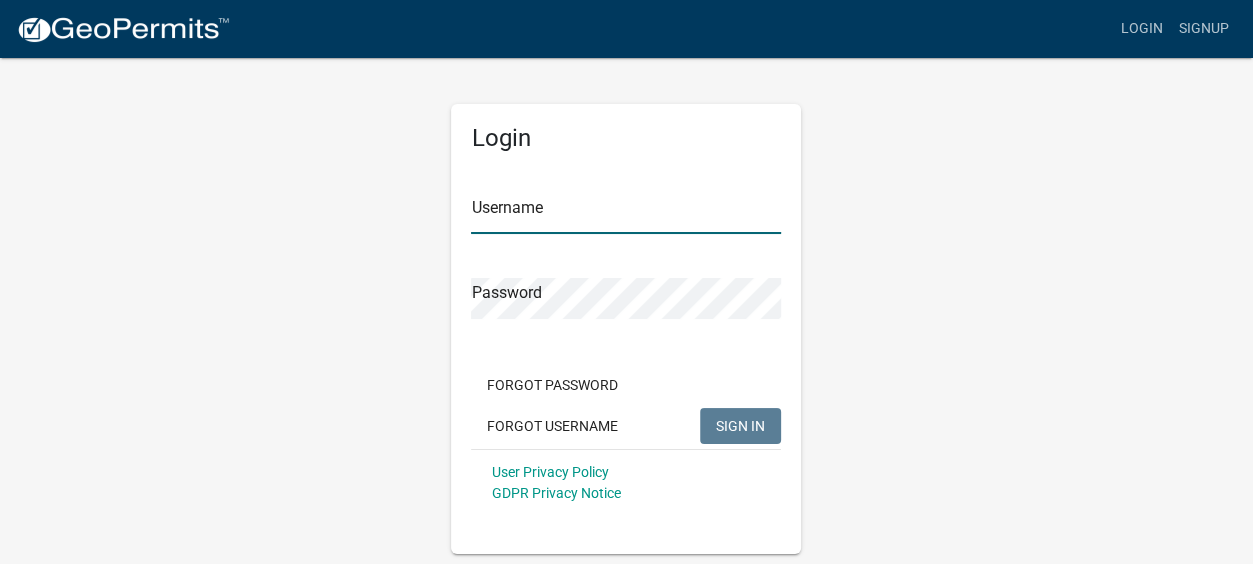 type on "[REGION]" 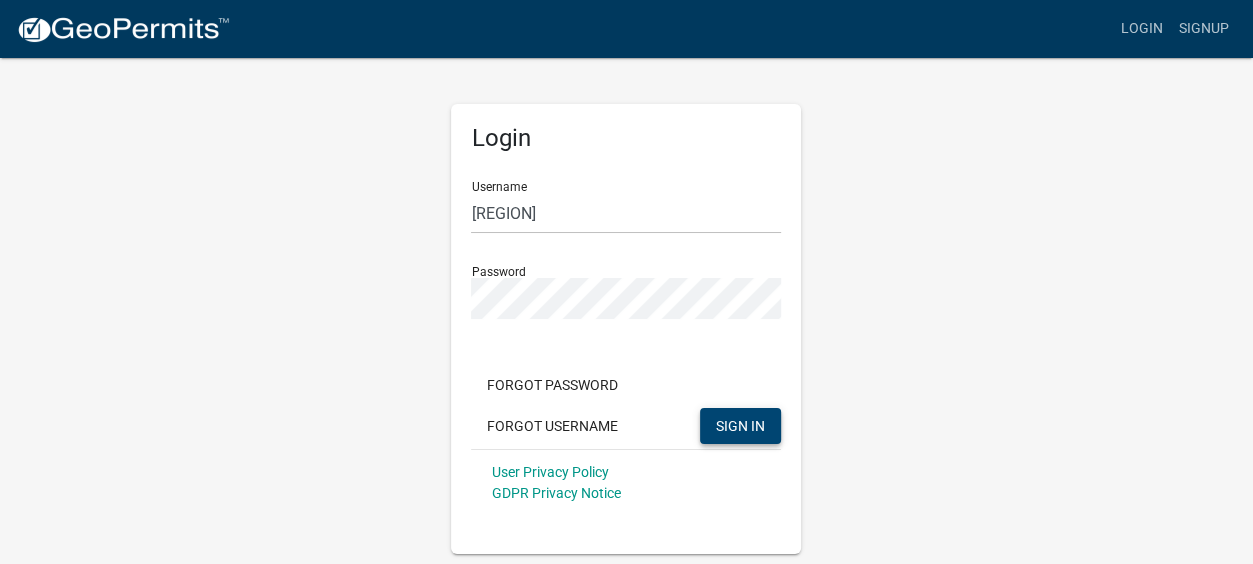 click on "SIGN IN" 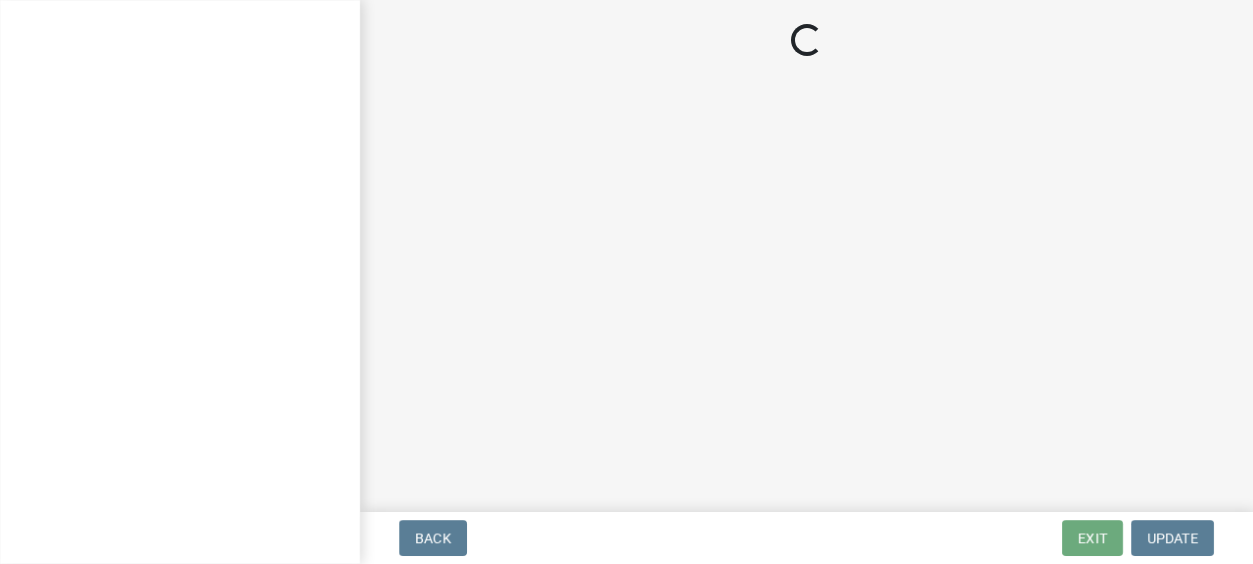 scroll, scrollTop: 0, scrollLeft: 0, axis: both 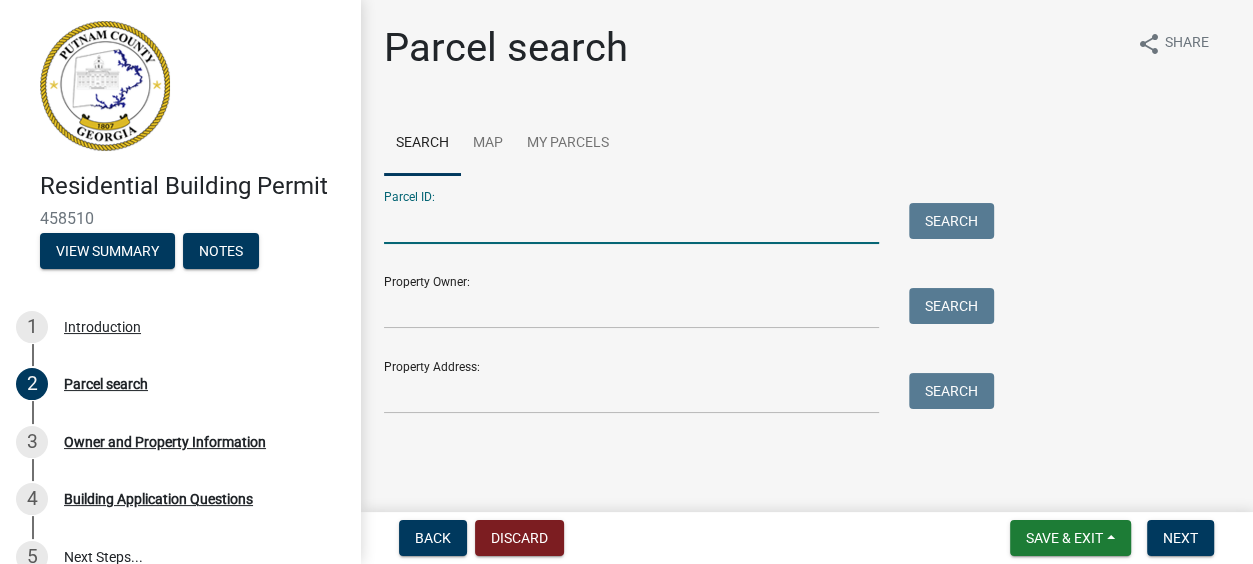 click on "Parcel ID:" at bounding box center (631, 223) 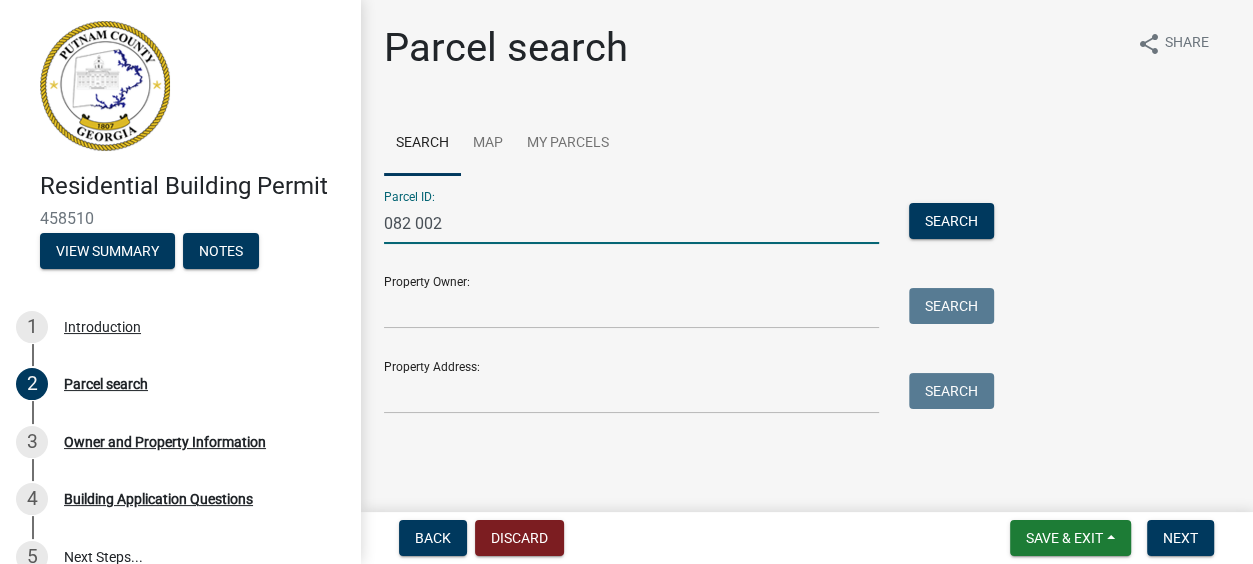 type on "082 002" 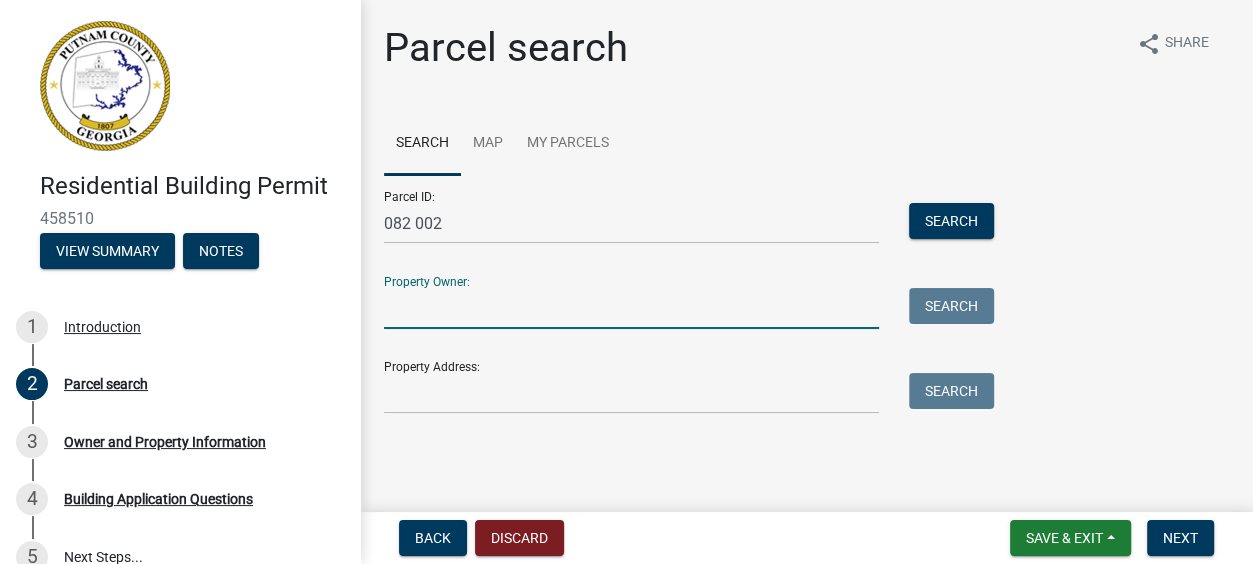click on "Property Owner:" at bounding box center (631, 308) 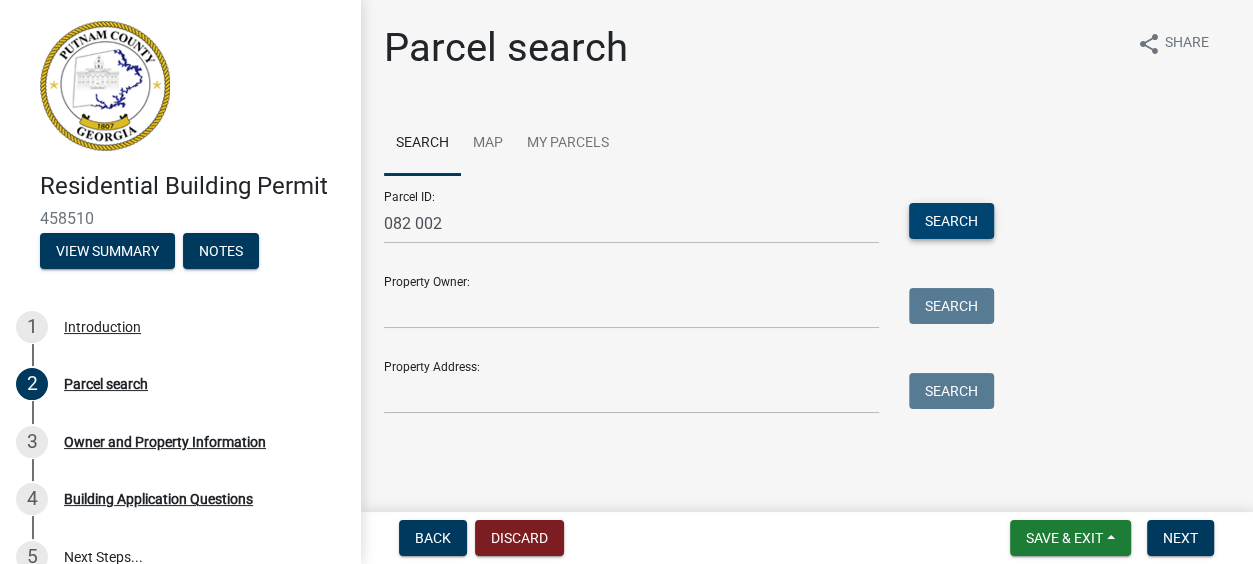 click on "Search" at bounding box center (951, 221) 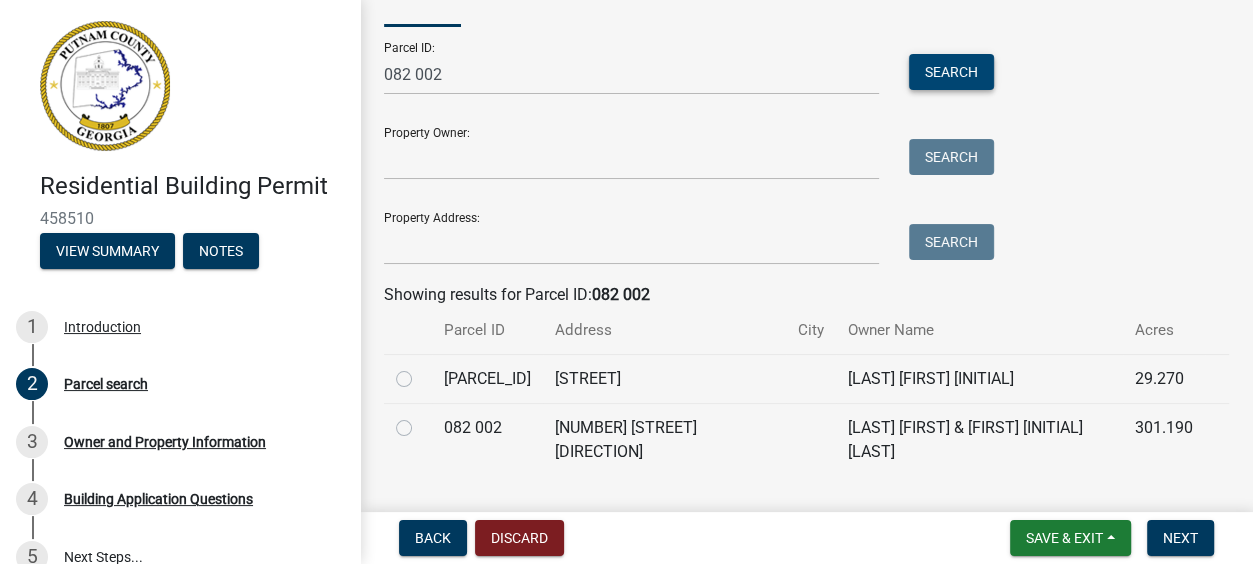 scroll, scrollTop: 174, scrollLeft: 0, axis: vertical 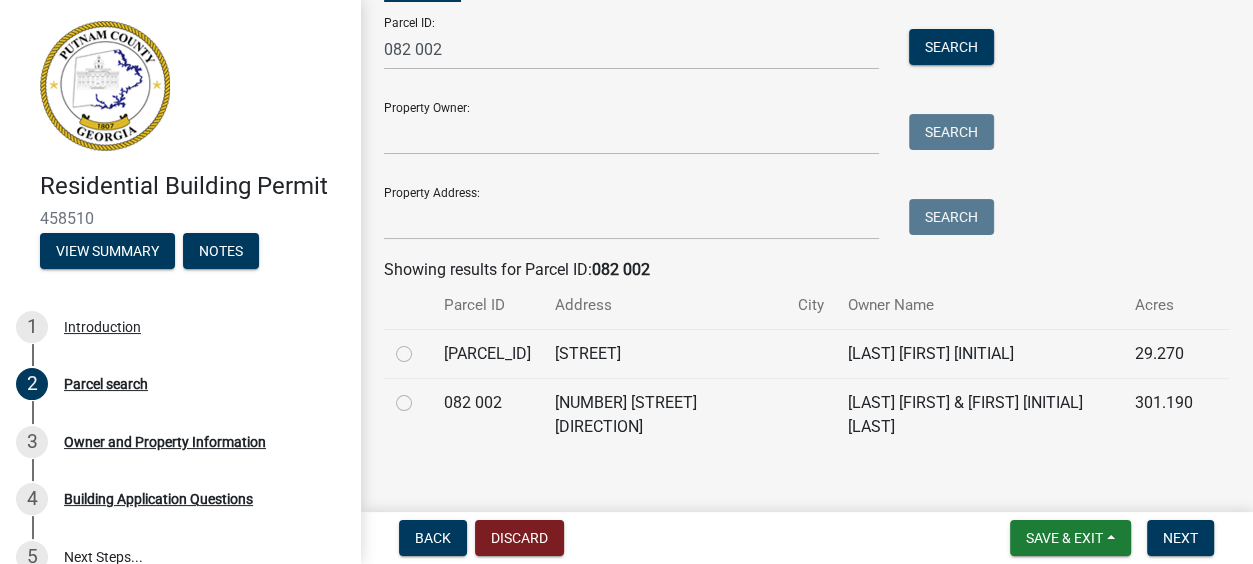 click 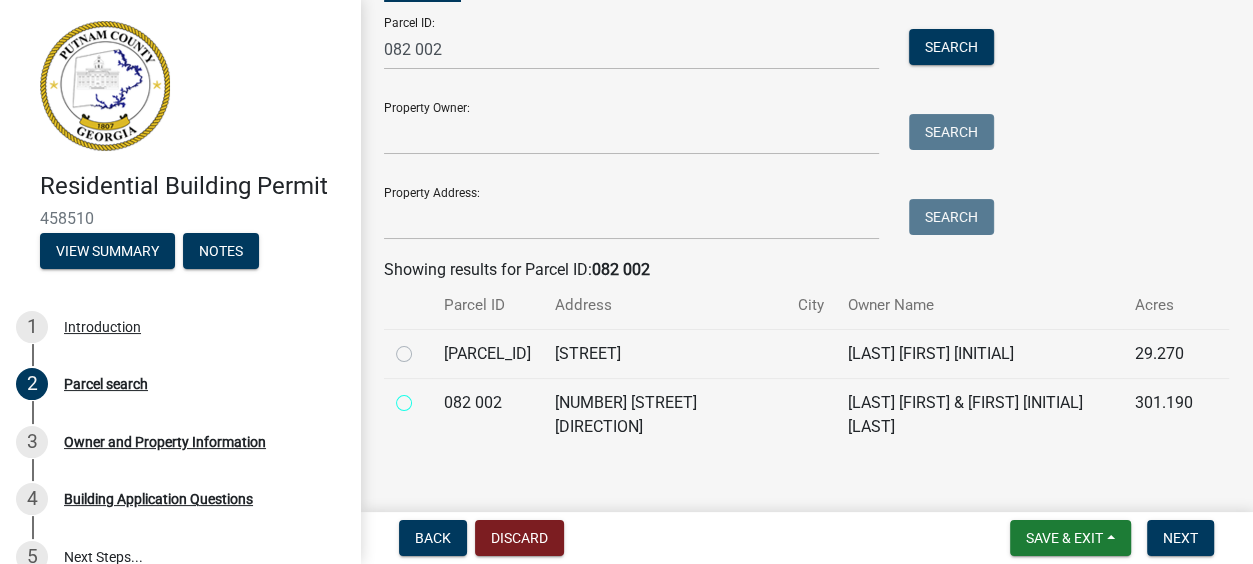 radio on "true" 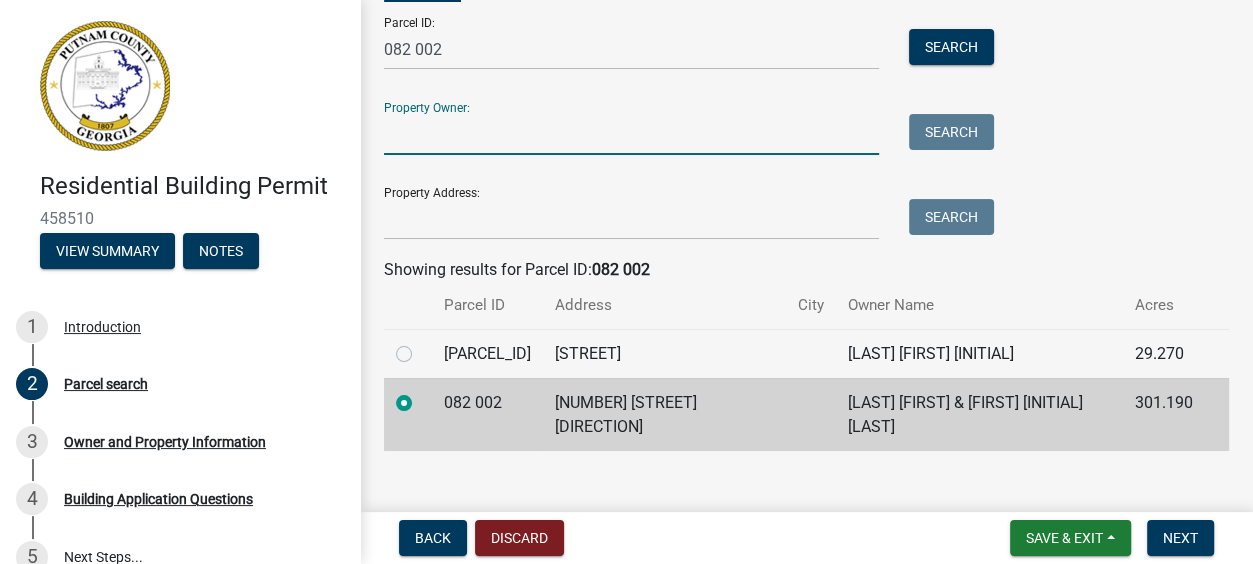 click on "Property Owner:" at bounding box center [631, 134] 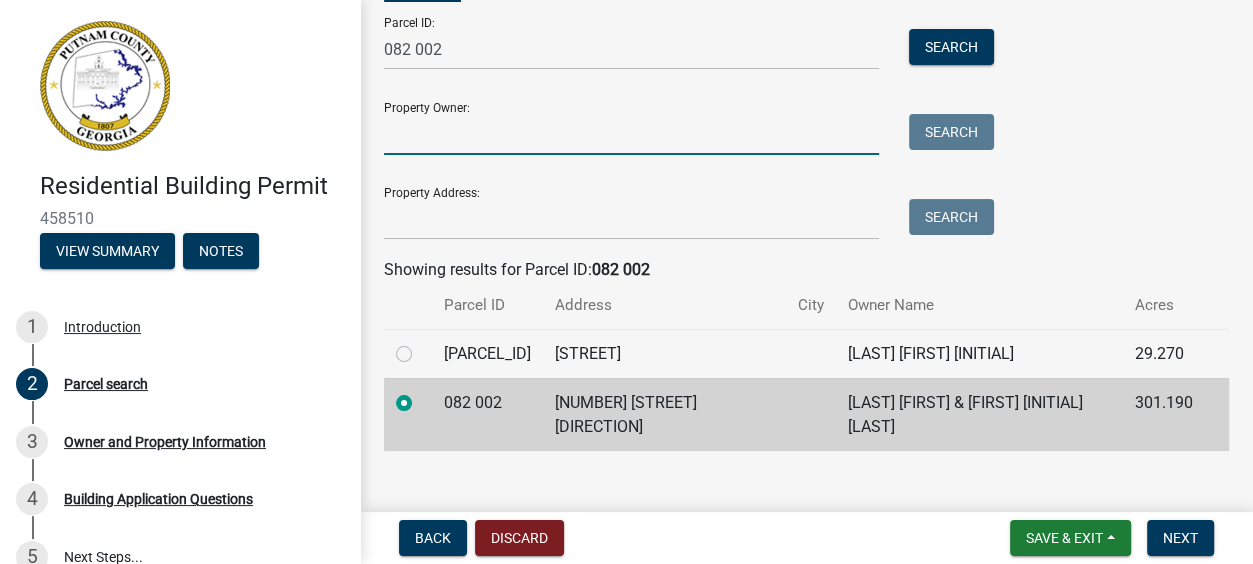 click on "Property Owner:" at bounding box center [631, 134] 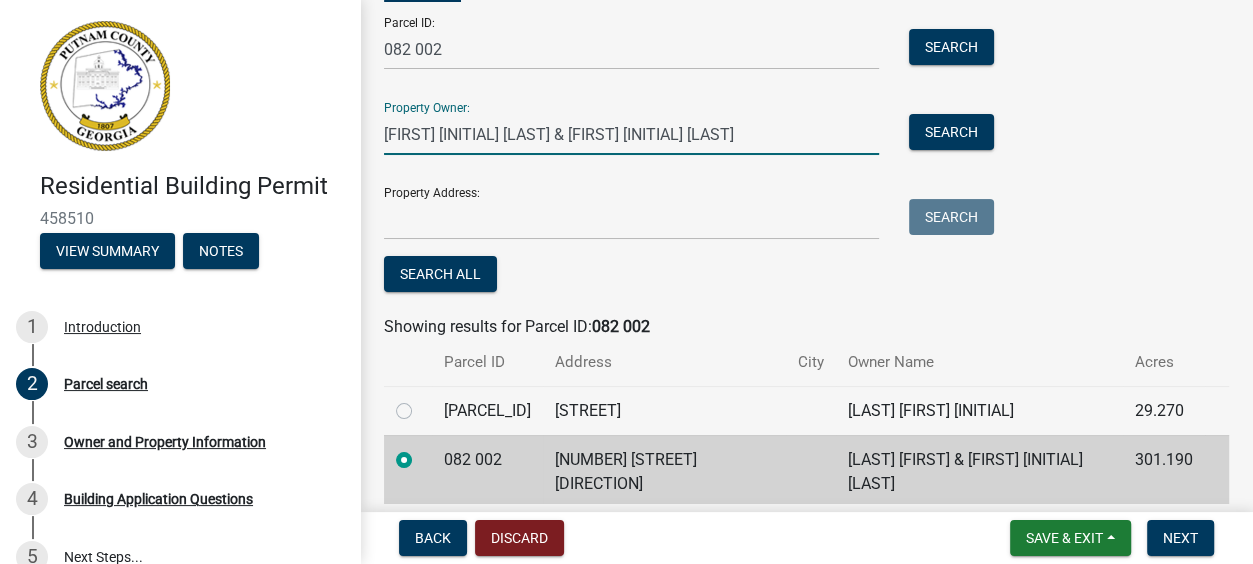 type on "[FIRST] [INITIAL] [LAST] & [FIRST] [INITIAL] [LAST]" 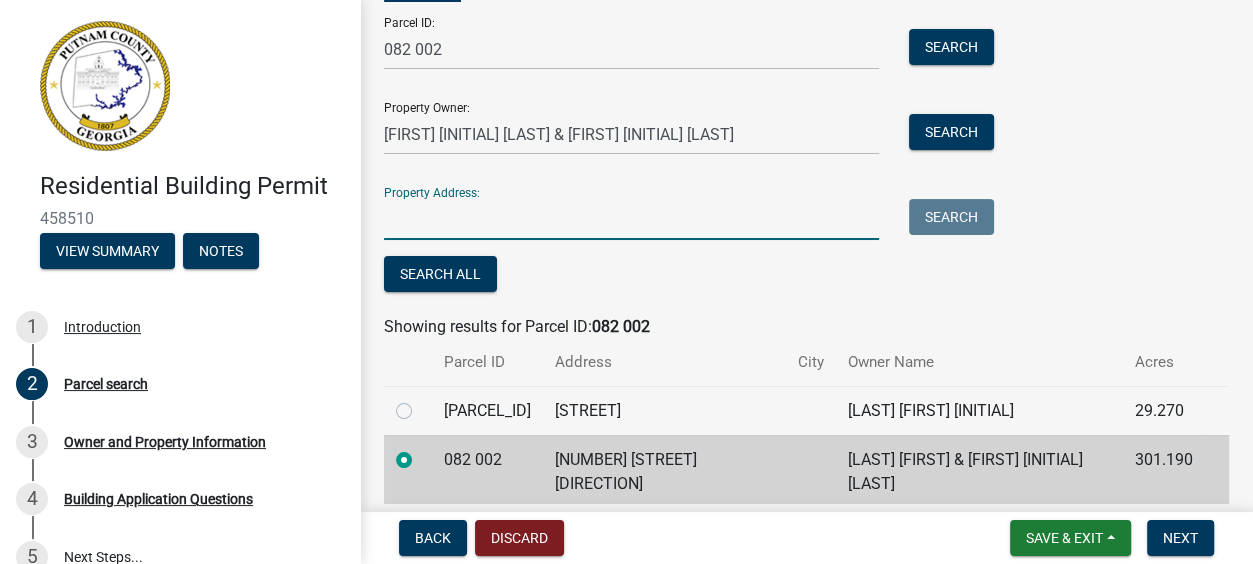 click on "Property Address:" at bounding box center (631, 219) 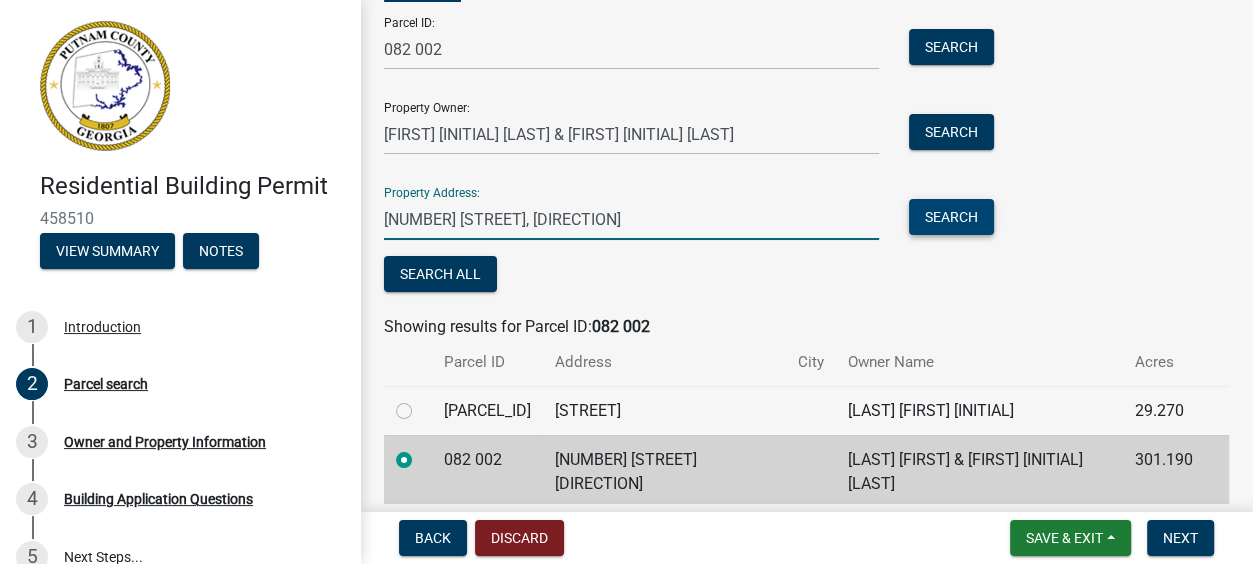 type on "[NUMBER] [STREET], [DIRECTION]" 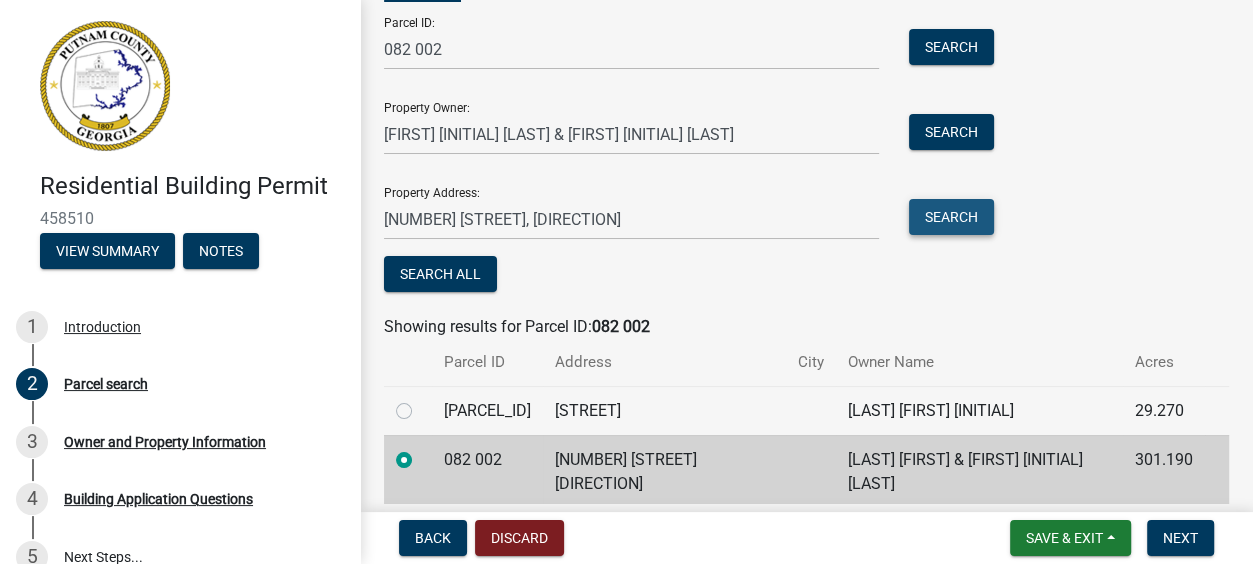 click on "Search" at bounding box center (951, 217) 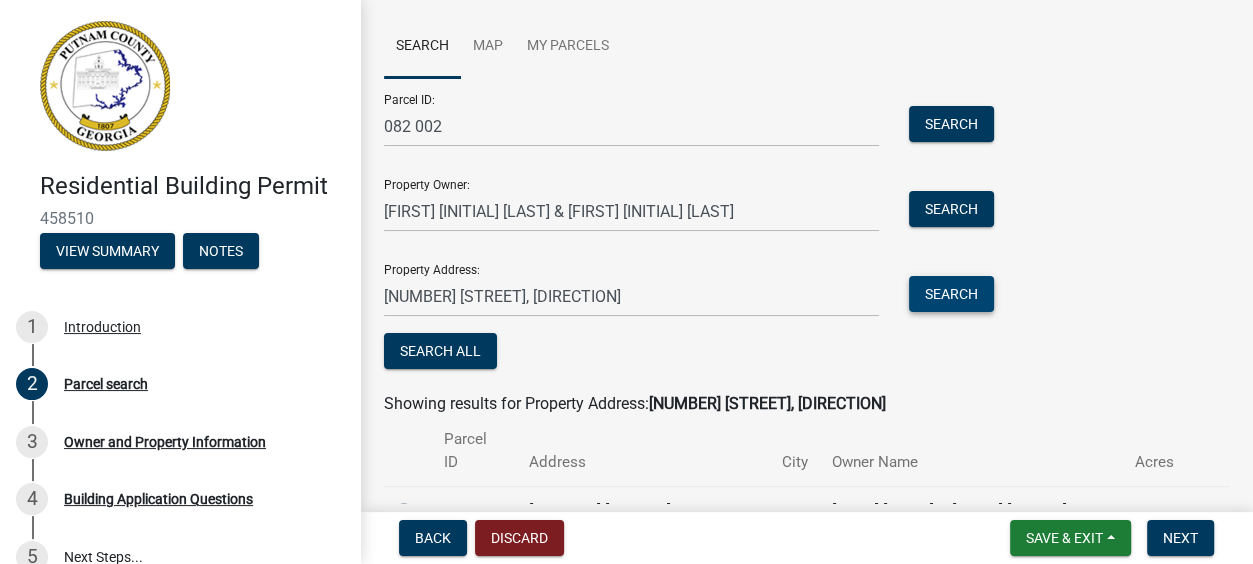 scroll, scrollTop: 174, scrollLeft: 0, axis: vertical 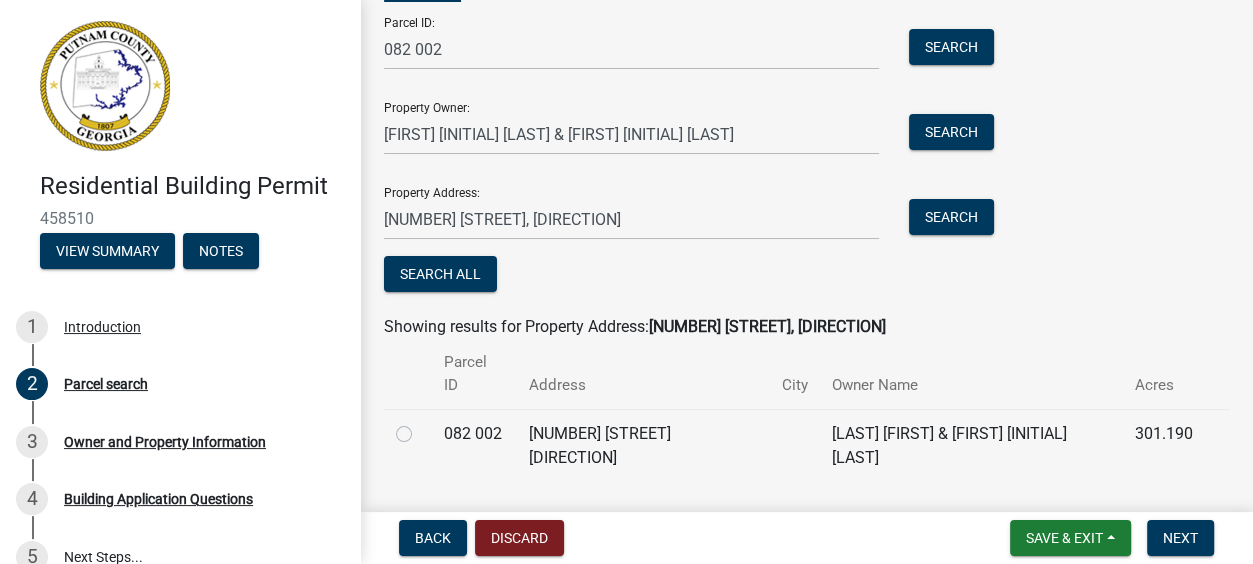 click 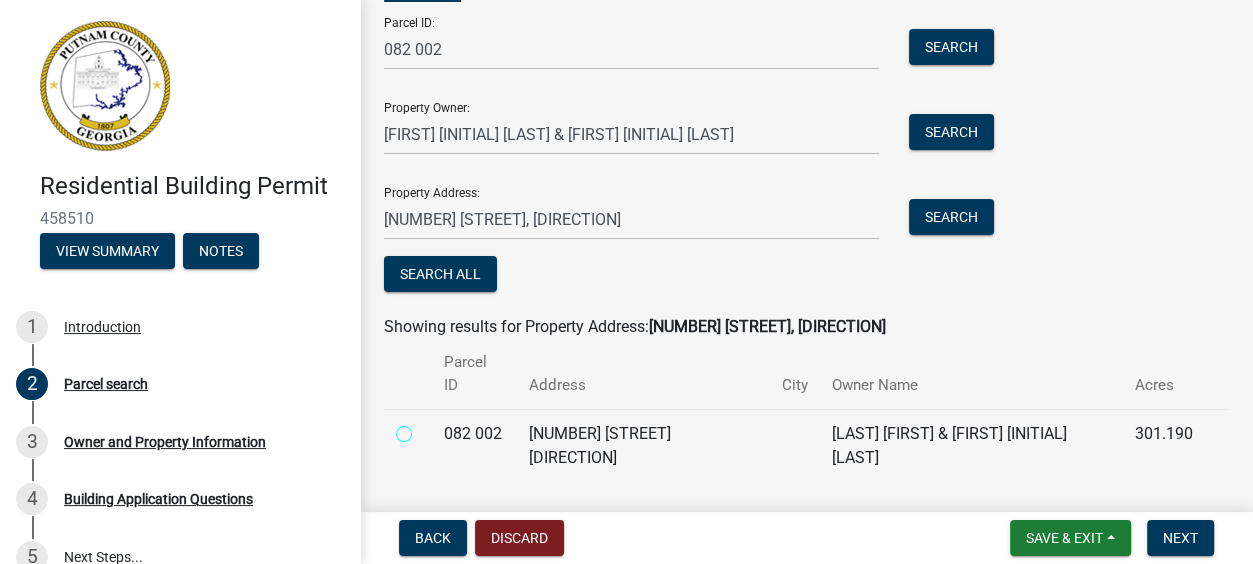 radio on "true" 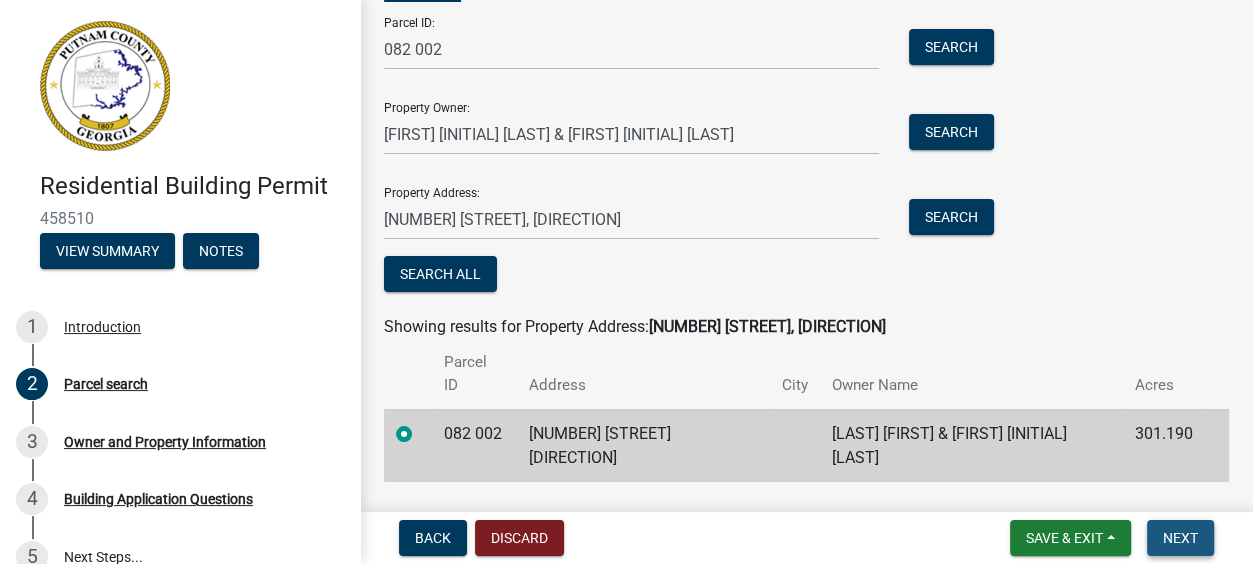 click on "Next" at bounding box center [1180, 538] 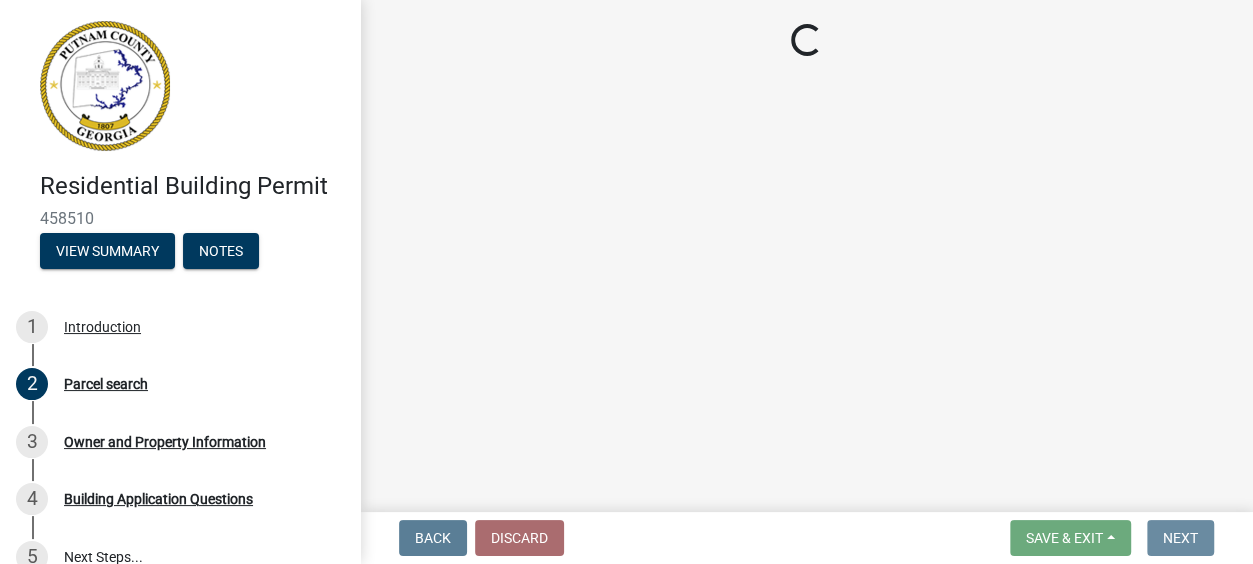 scroll, scrollTop: 0, scrollLeft: 0, axis: both 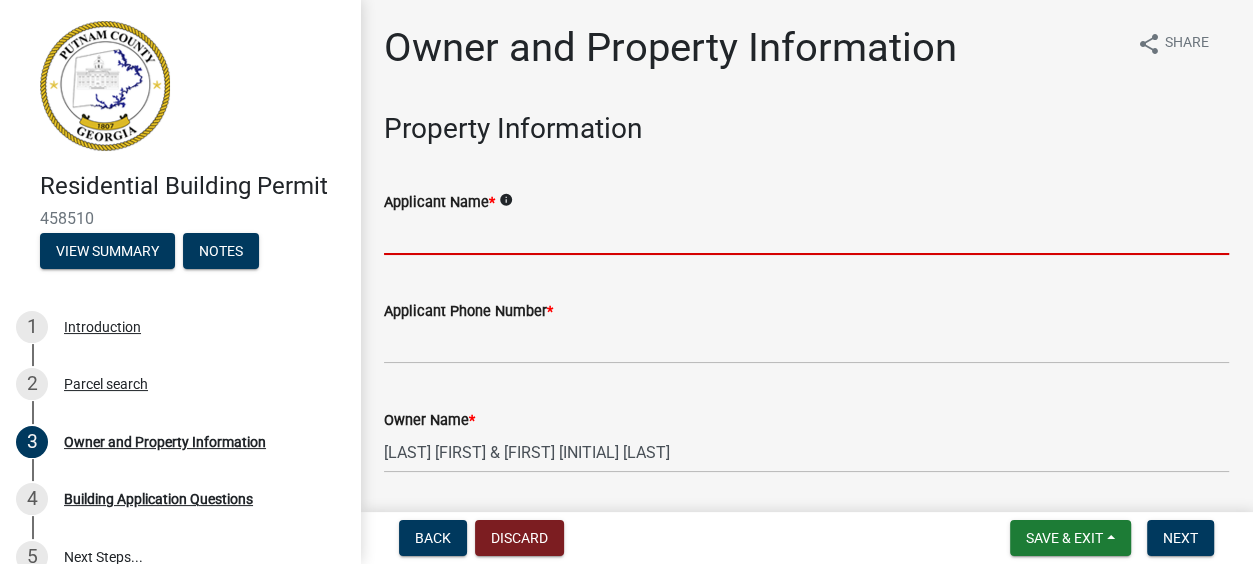 click on "Applicant Name  *" at bounding box center (806, 234) 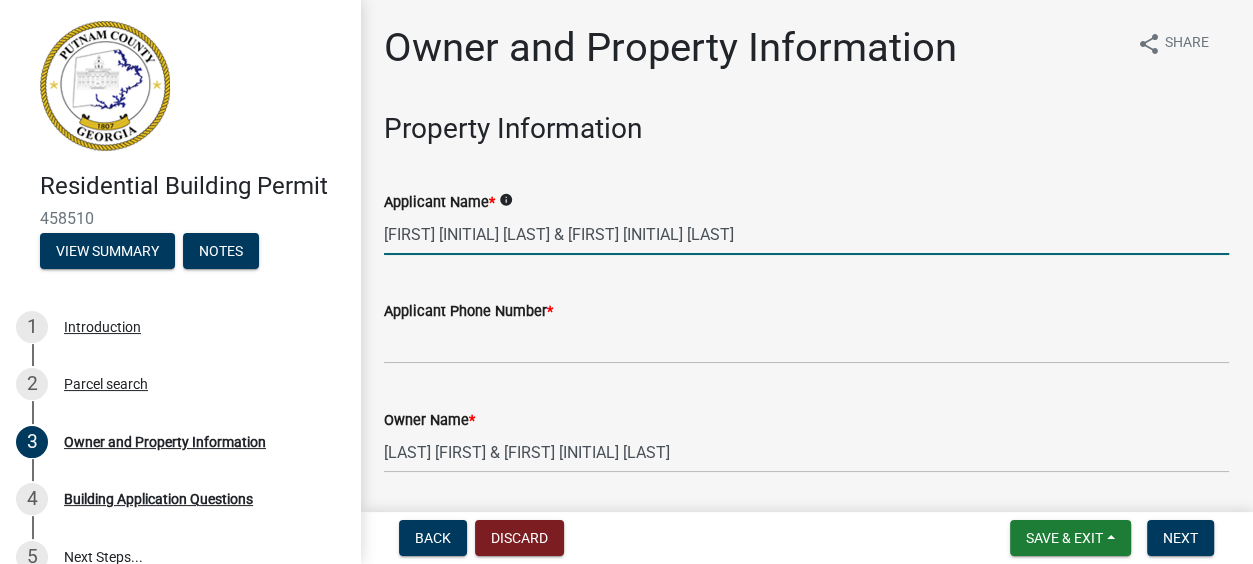 type on "[FIRST] [INITIAL] [LAST] & [FIRST] [INITIAL] [LAST]" 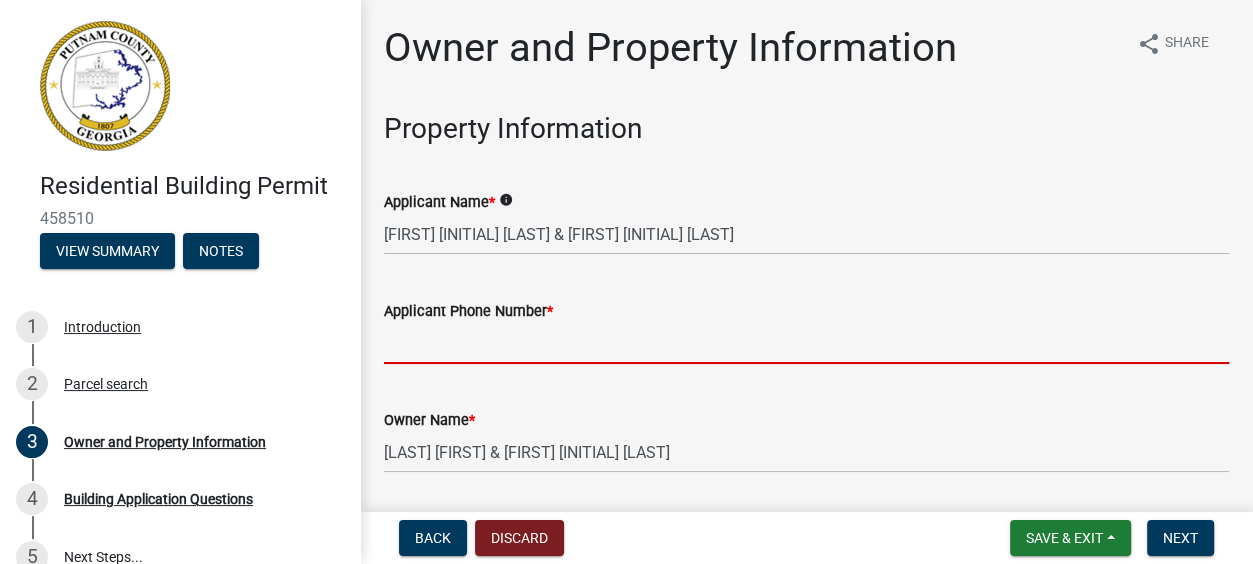 click on "Applicant Phone Number  *" at bounding box center (806, 343) 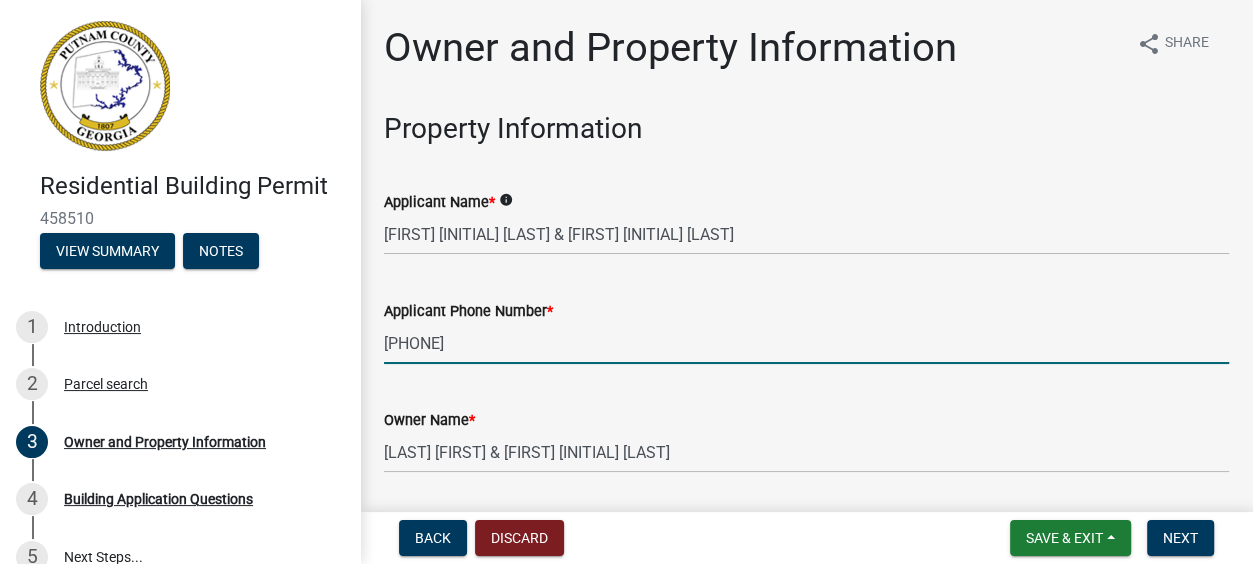 type on "[EMAIL]" 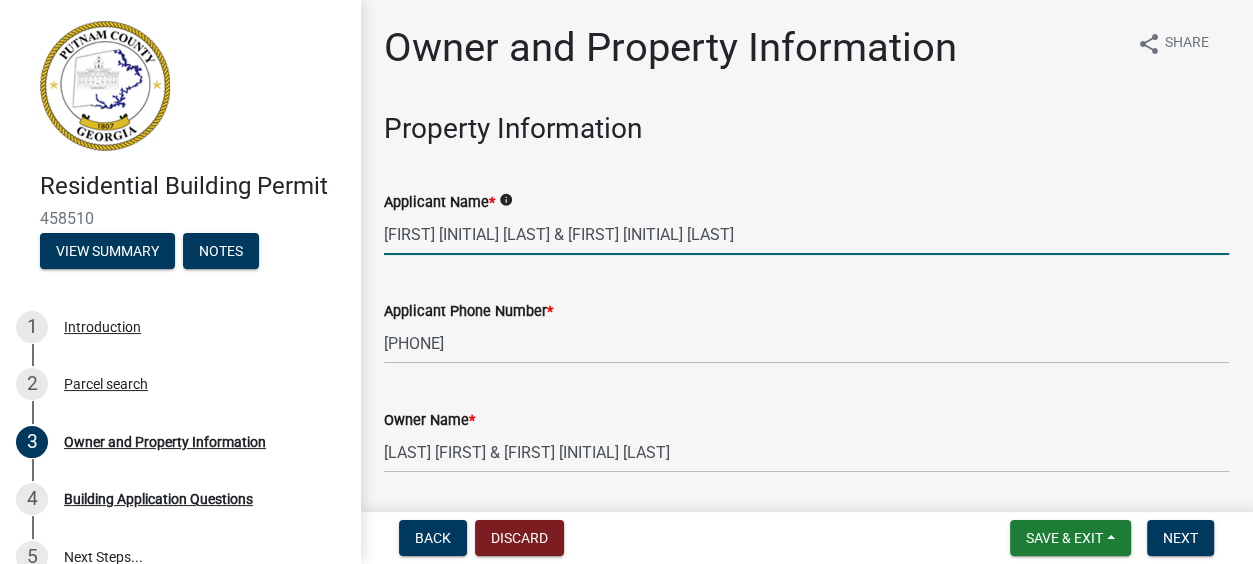 drag, startPoint x: 460, startPoint y: 233, endPoint x: 636, endPoint y: 216, distance: 176.81912 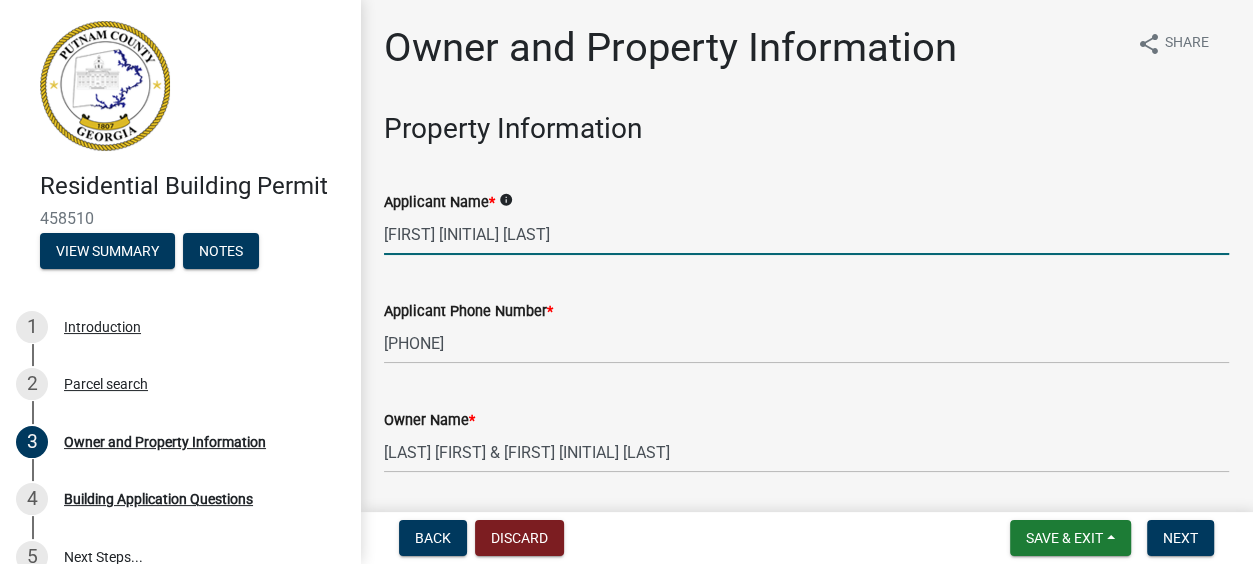 scroll, scrollTop: 90, scrollLeft: 0, axis: vertical 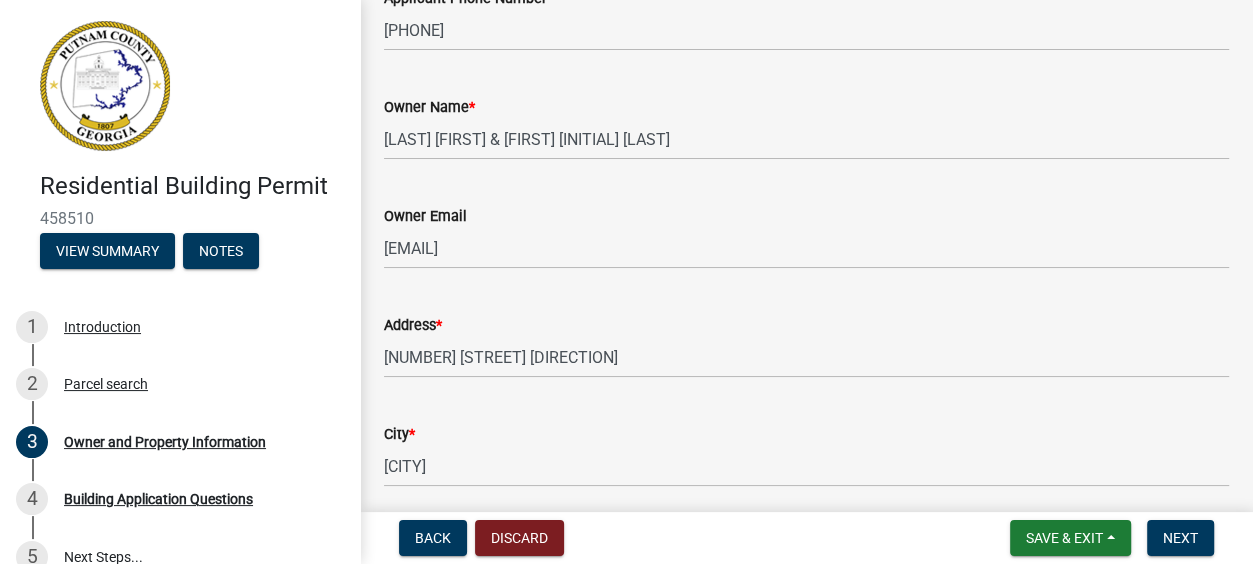 type on "[FIRST] [INITIAL] [LAST]" 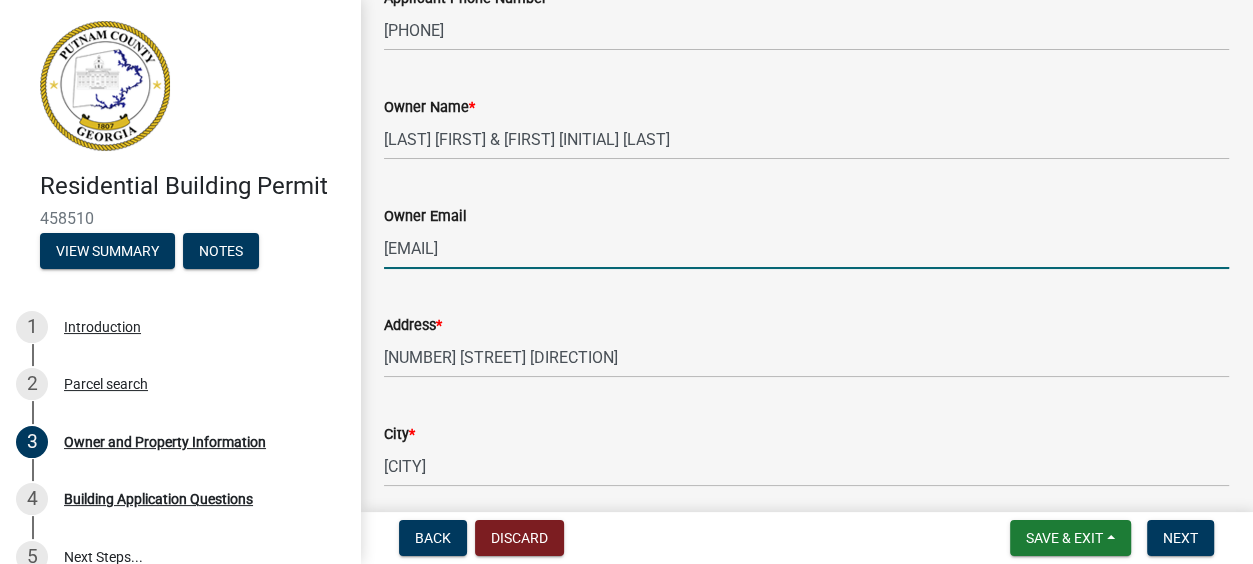 click on "[EMAIL]" at bounding box center [806, 248] 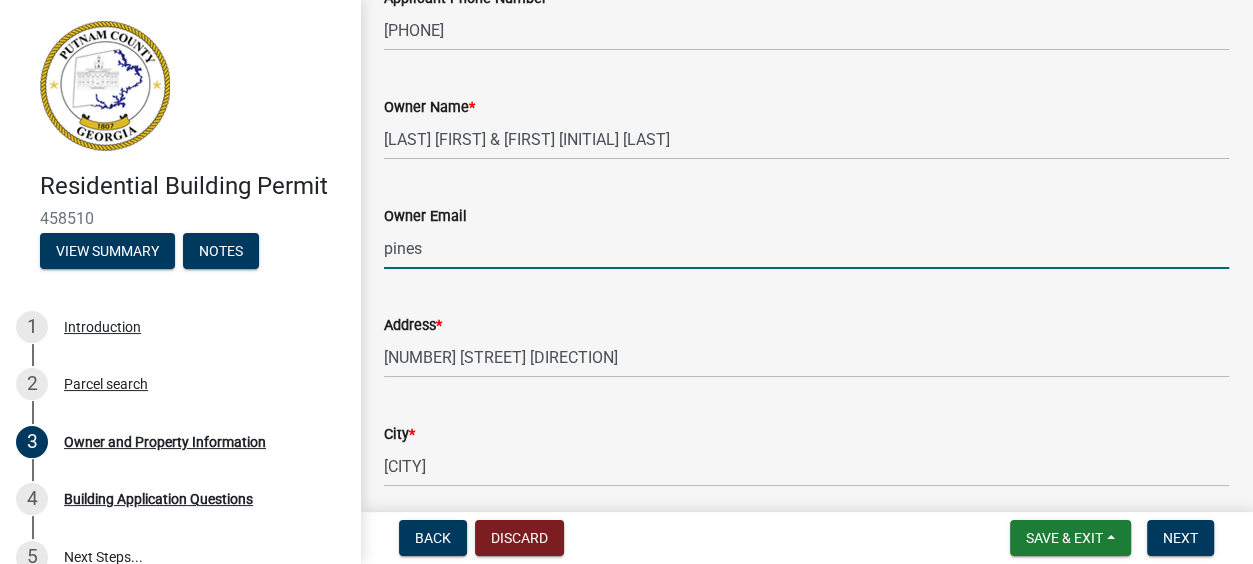 type on "[EMAIL]" 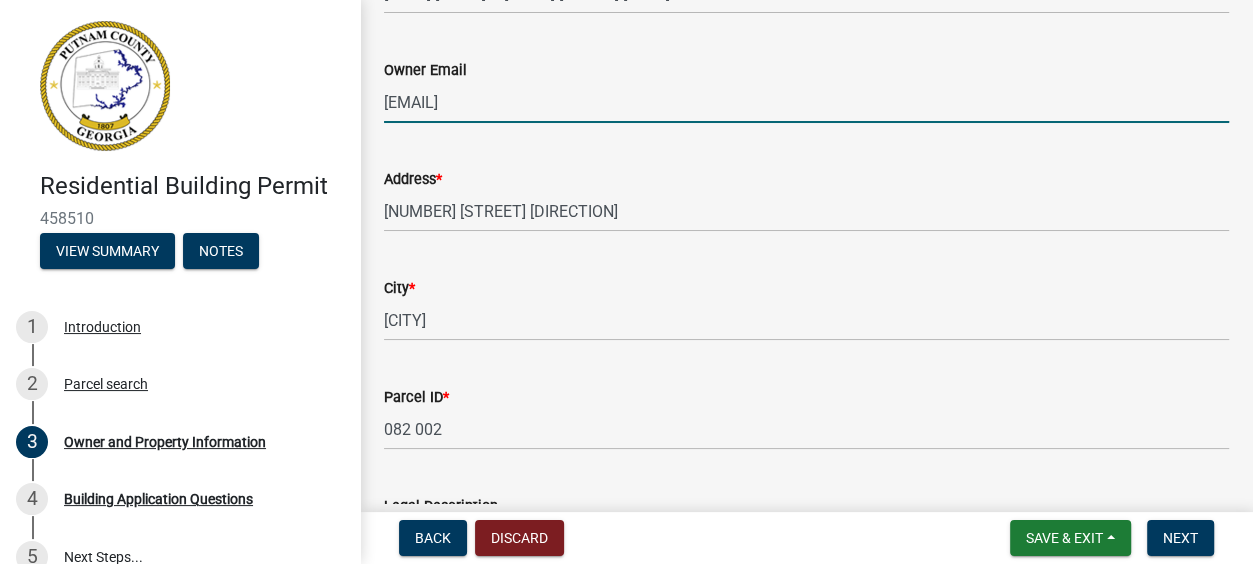 scroll, scrollTop: 474, scrollLeft: 0, axis: vertical 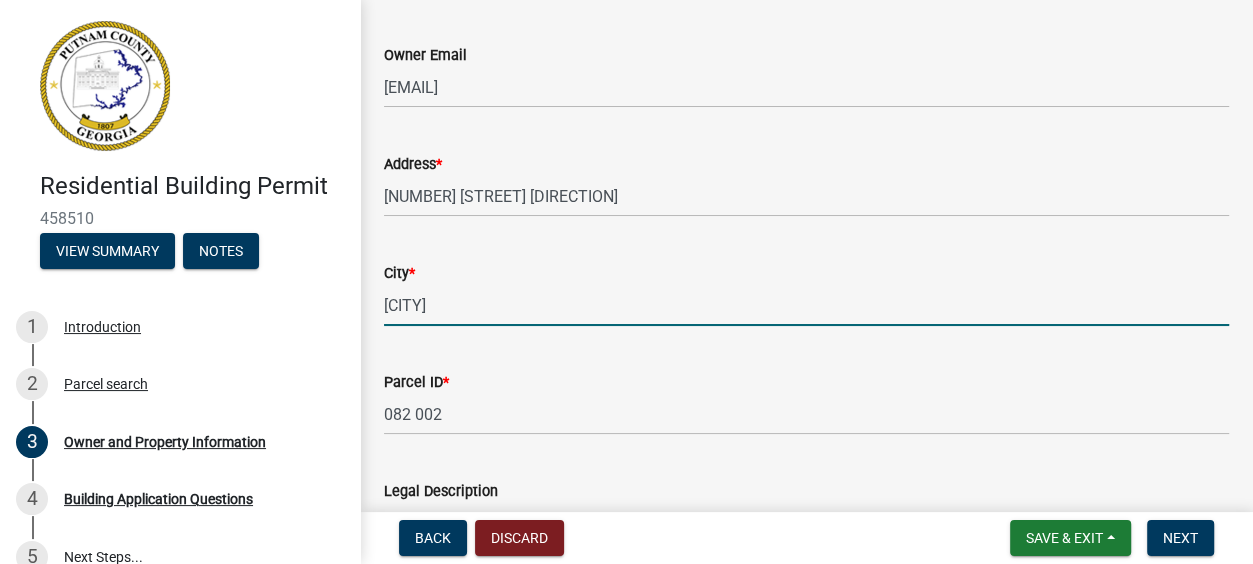 drag, startPoint x: 384, startPoint y: 302, endPoint x: 522, endPoint y: 300, distance: 138.0145 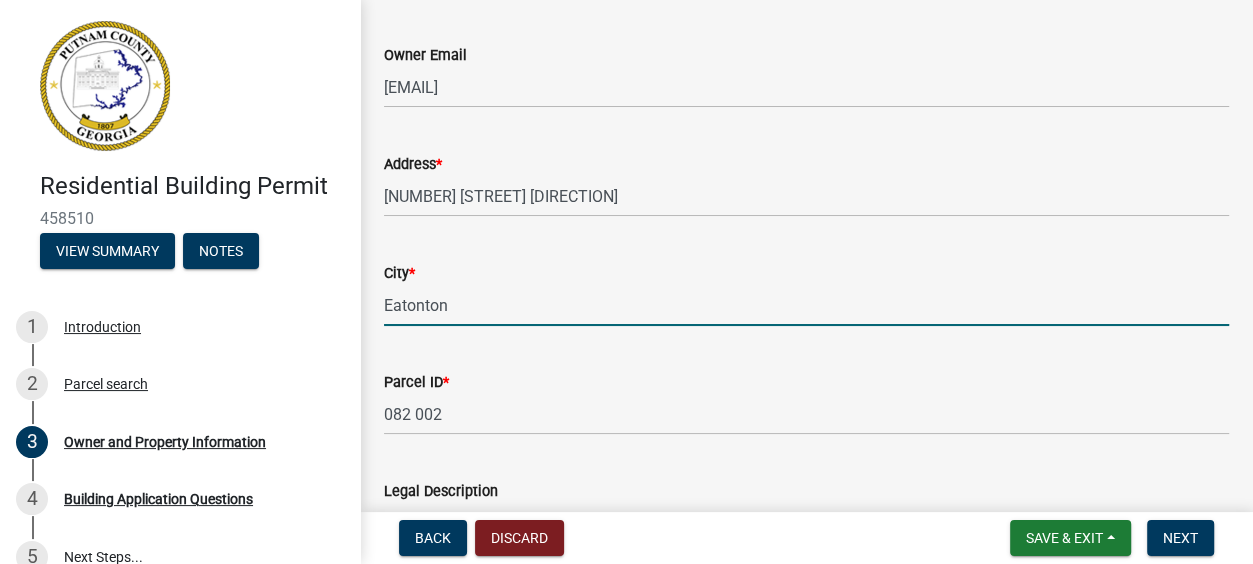 type on "Eatonton" 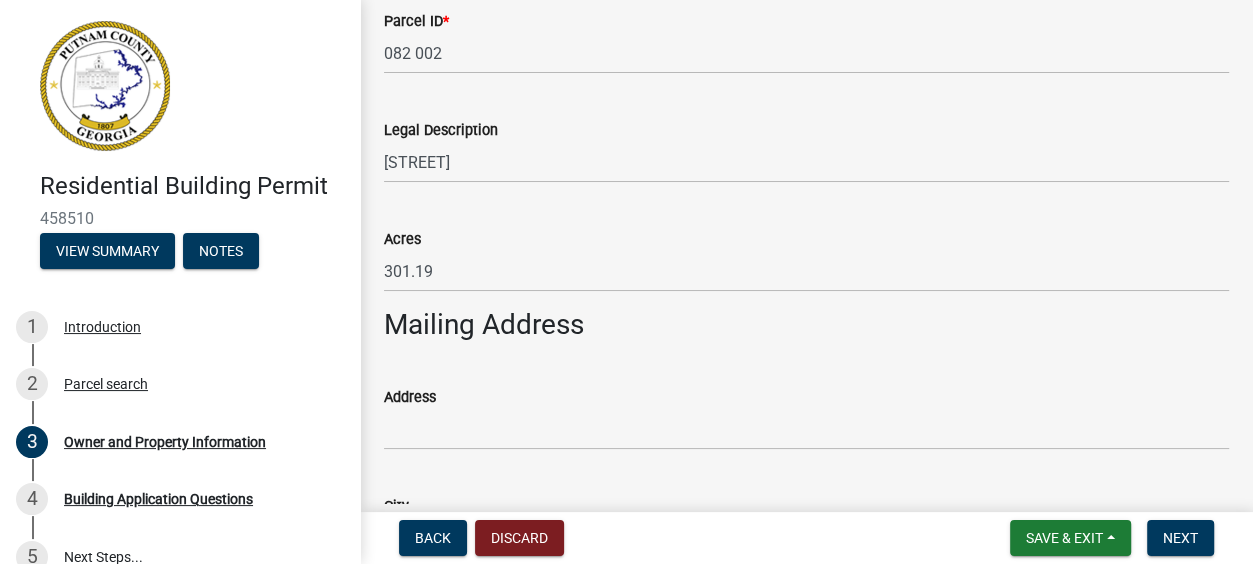scroll, scrollTop: 862, scrollLeft: 0, axis: vertical 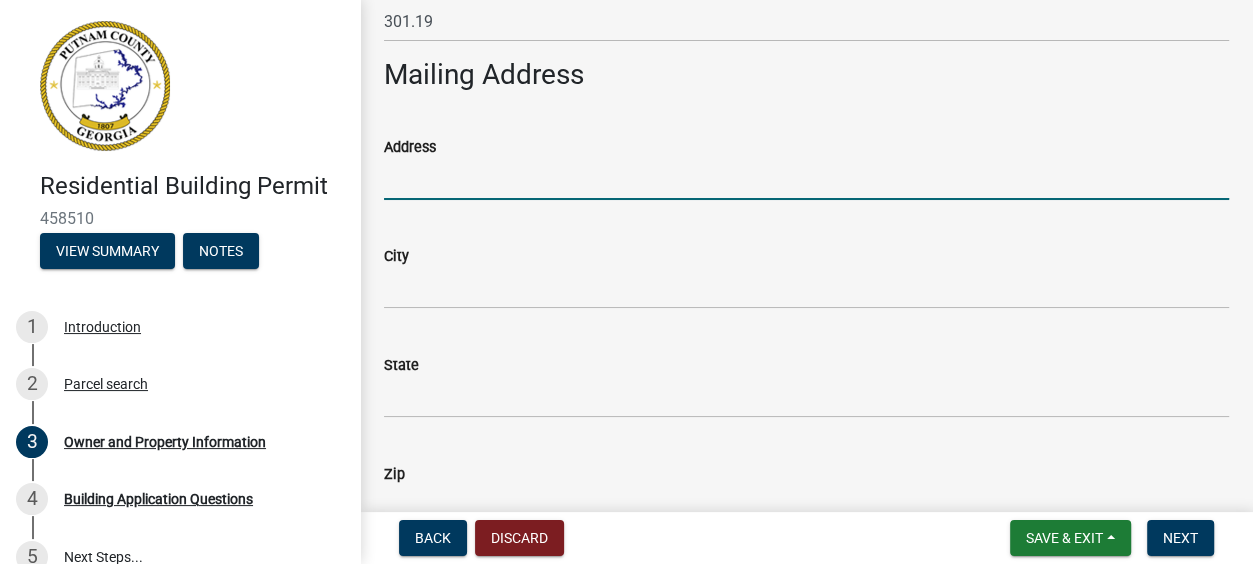 click on "Address" at bounding box center (806, 179) 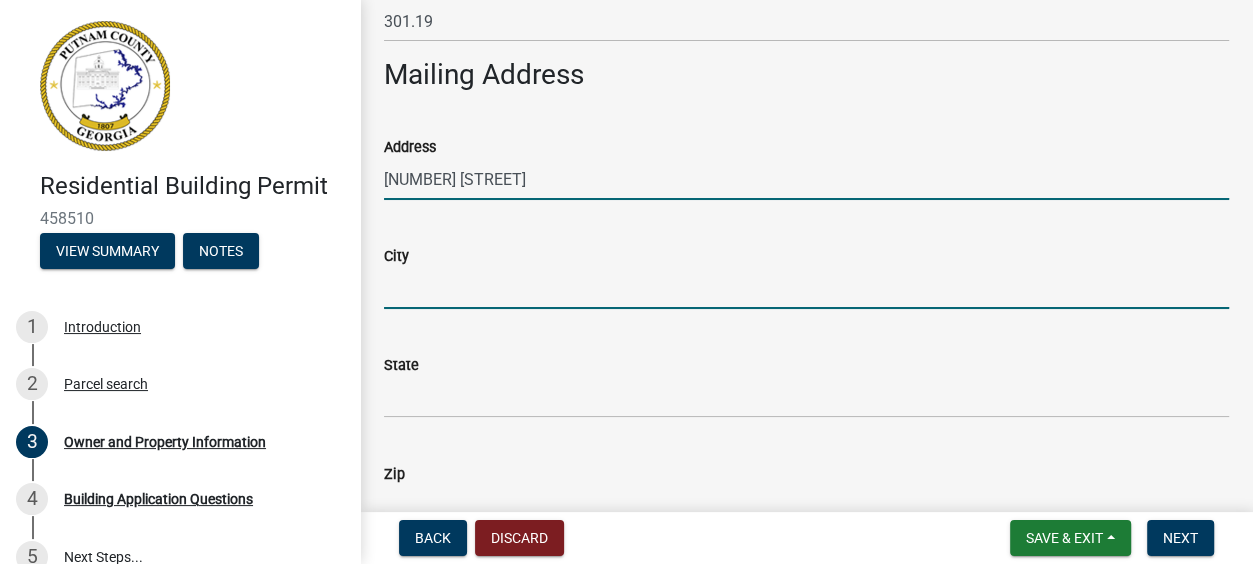 type on "Eatonton" 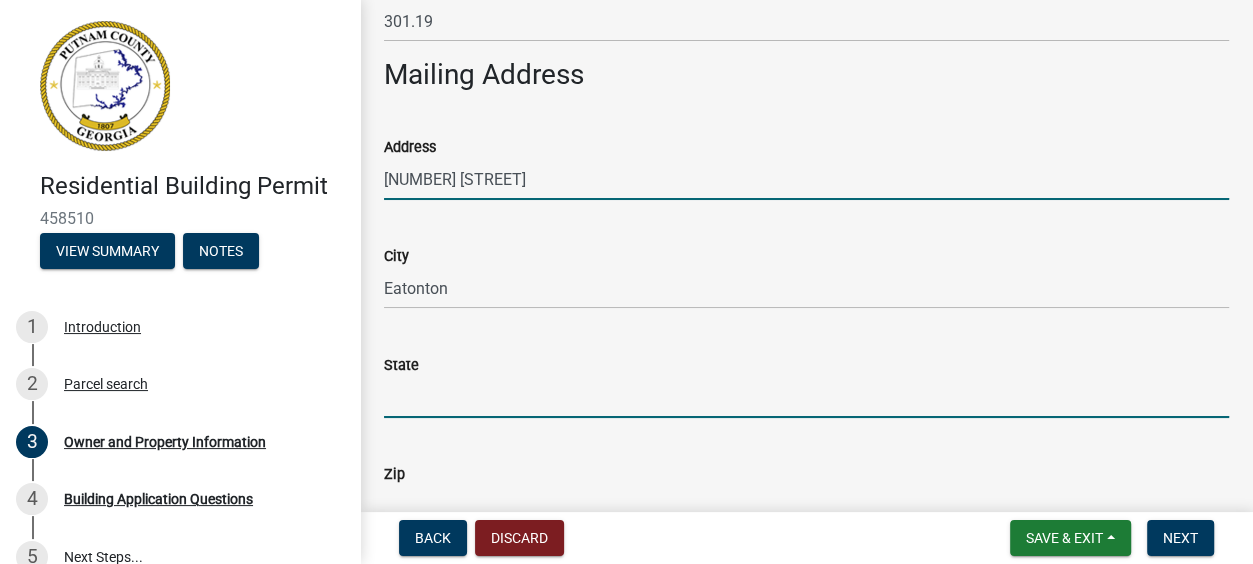 type on "GA" 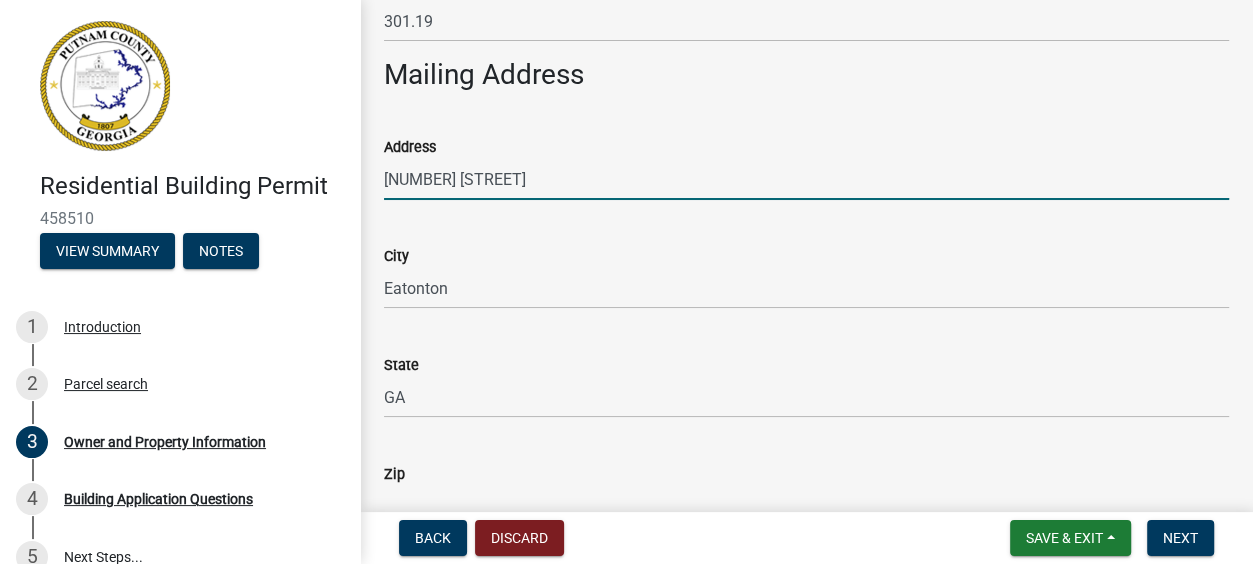 type on "31024" 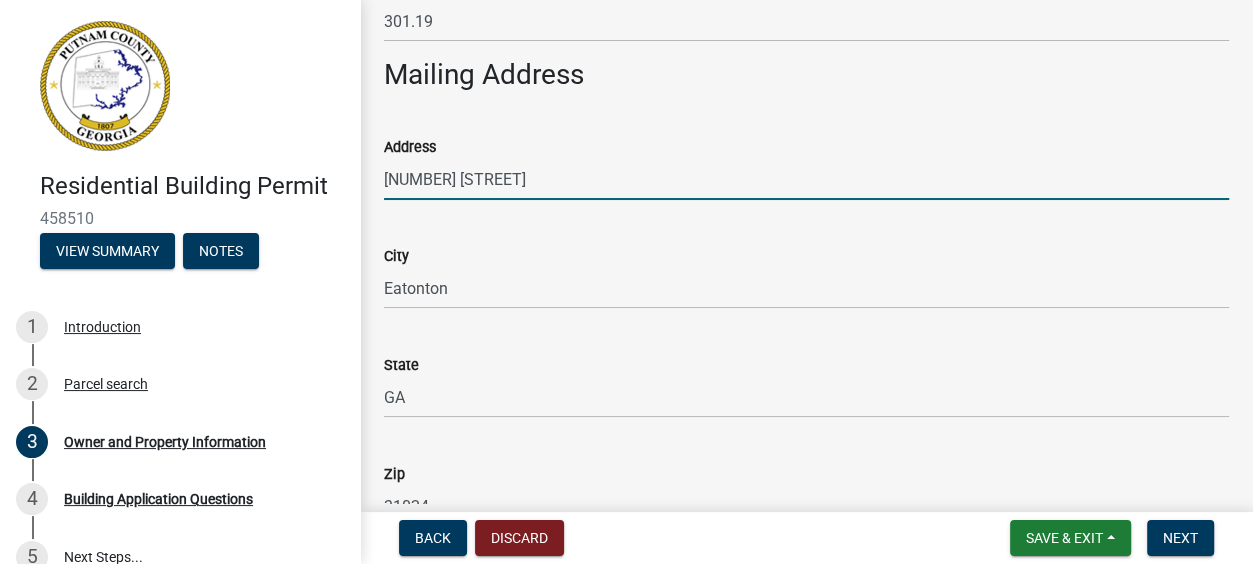type on "[FIRST] [LAST]" 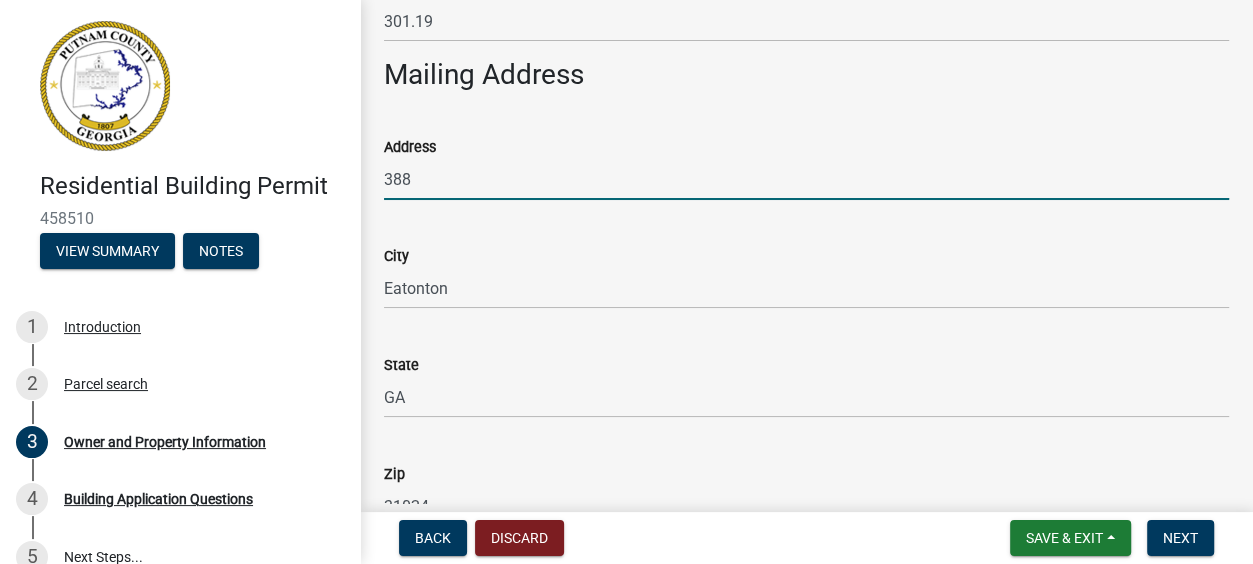 type on "[NUMBER] [STREET]" 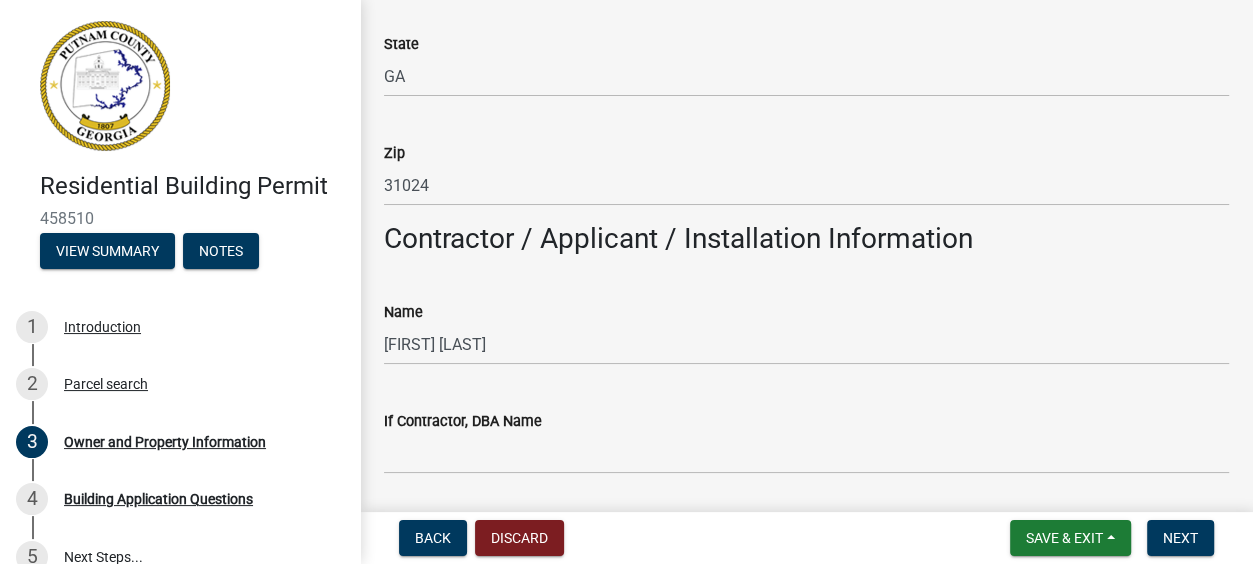 scroll, scrollTop: 1454, scrollLeft: 0, axis: vertical 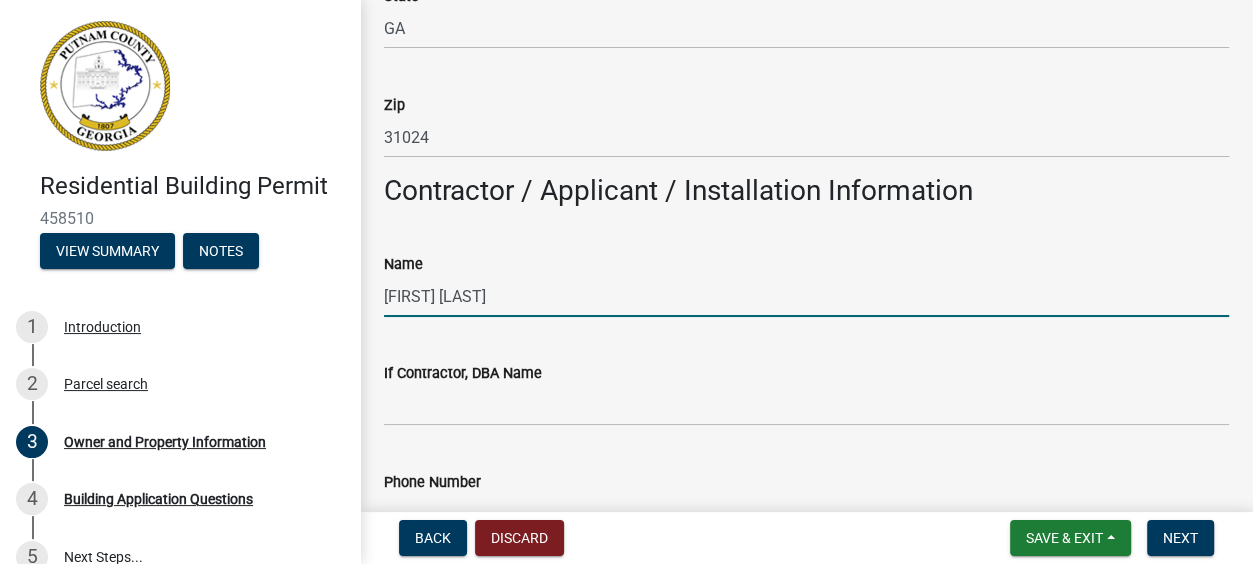 drag, startPoint x: 385, startPoint y: 289, endPoint x: 573, endPoint y: 294, distance: 188.06648 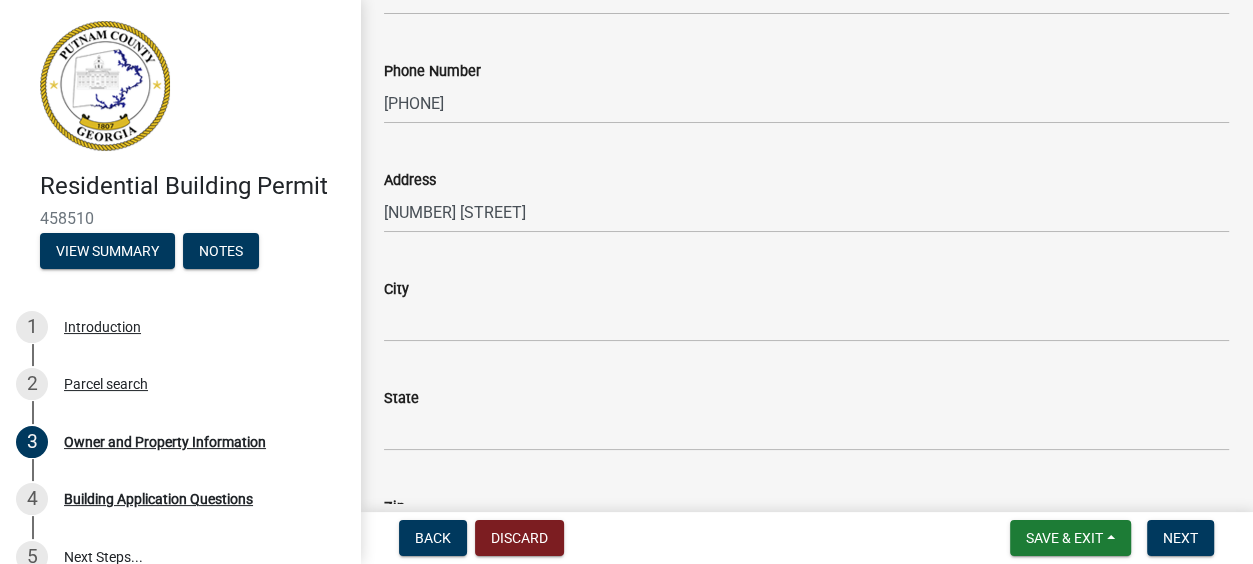 scroll, scrollTop: 1900, scrollLeft: 0, axis: vertical 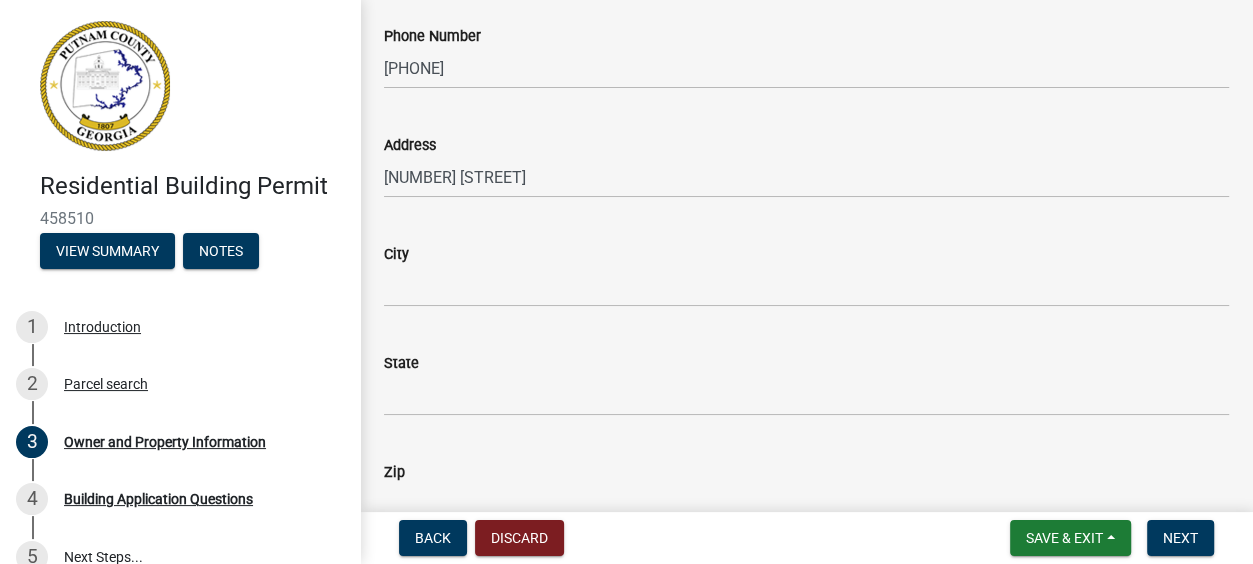 type on "[FIRST] [INITIAL] [LAST]" 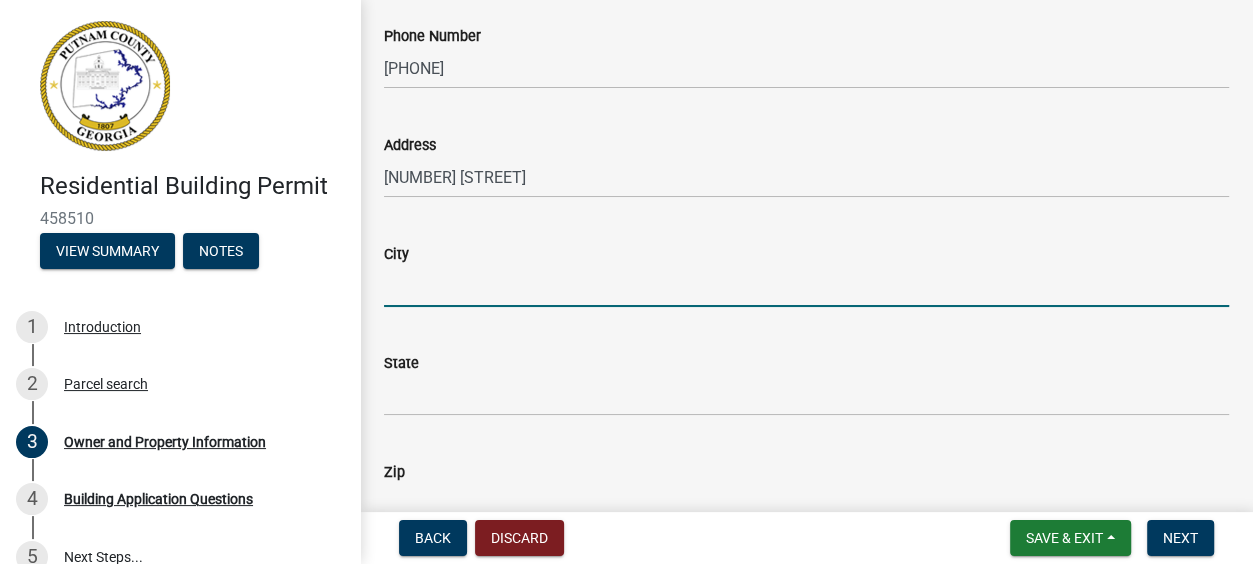 click on "City" at bounding box center (806, 286) 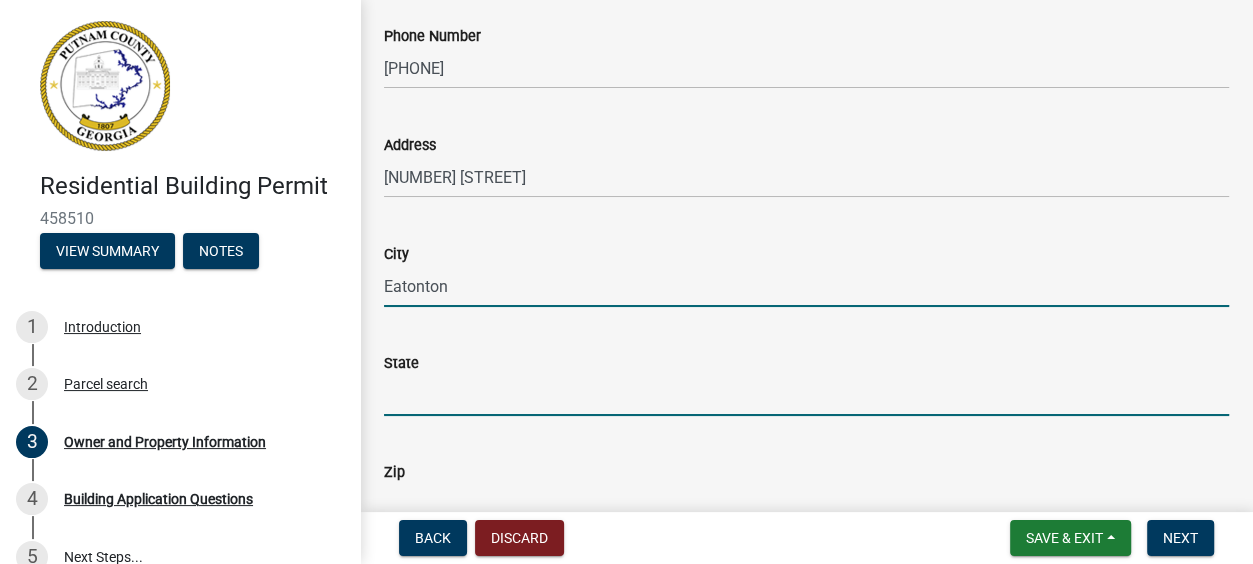 type on "GA" 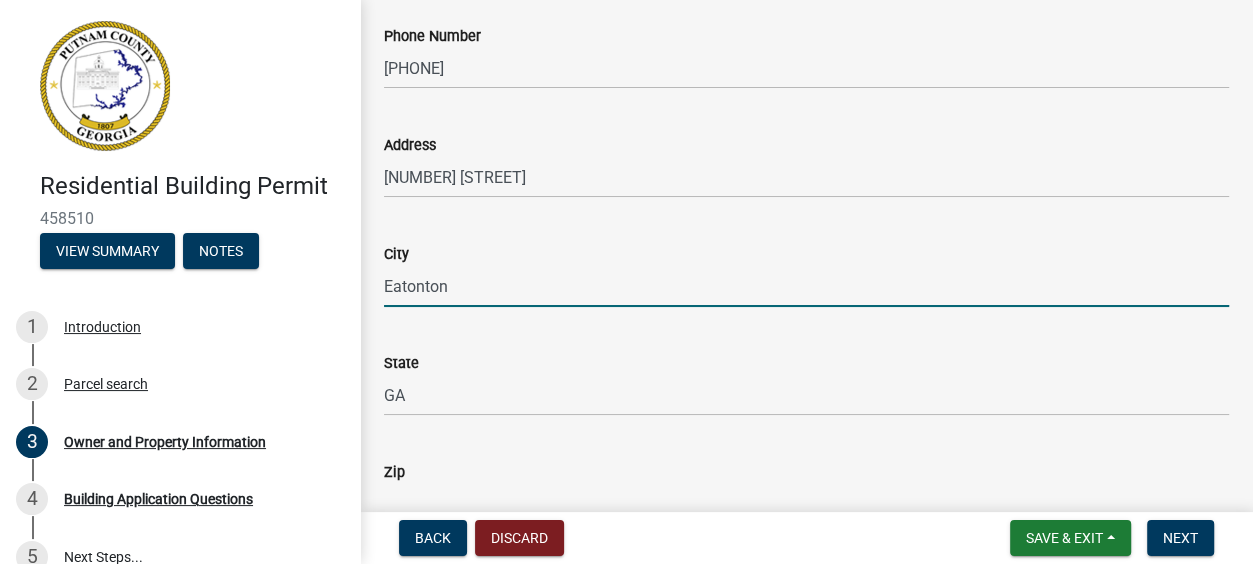 type on "31024" 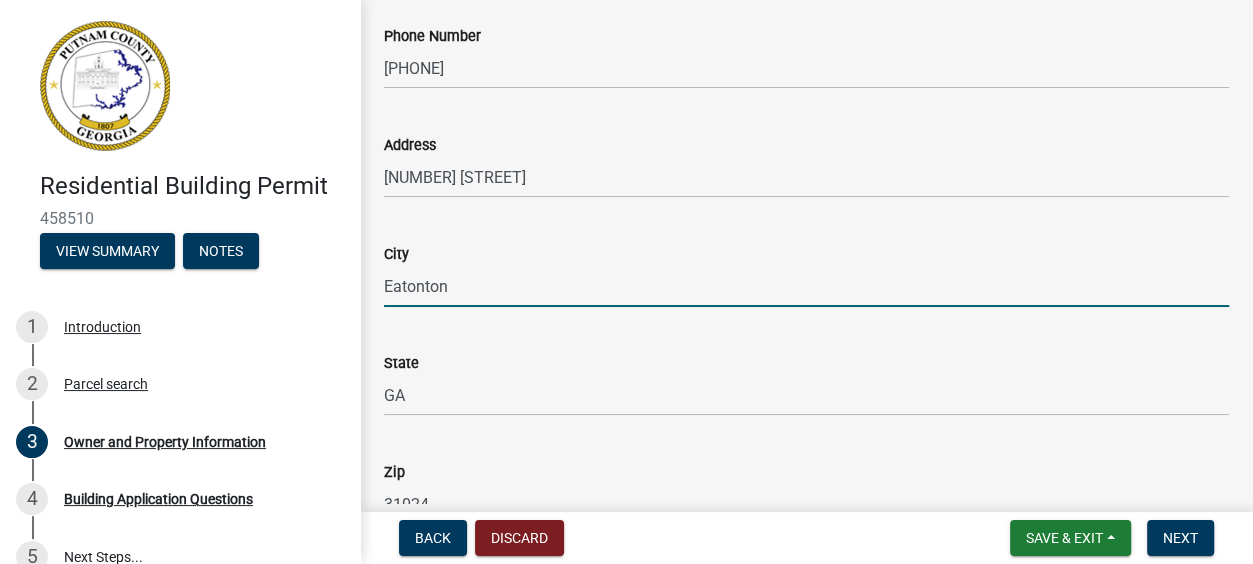 type on "[EMAIL]" 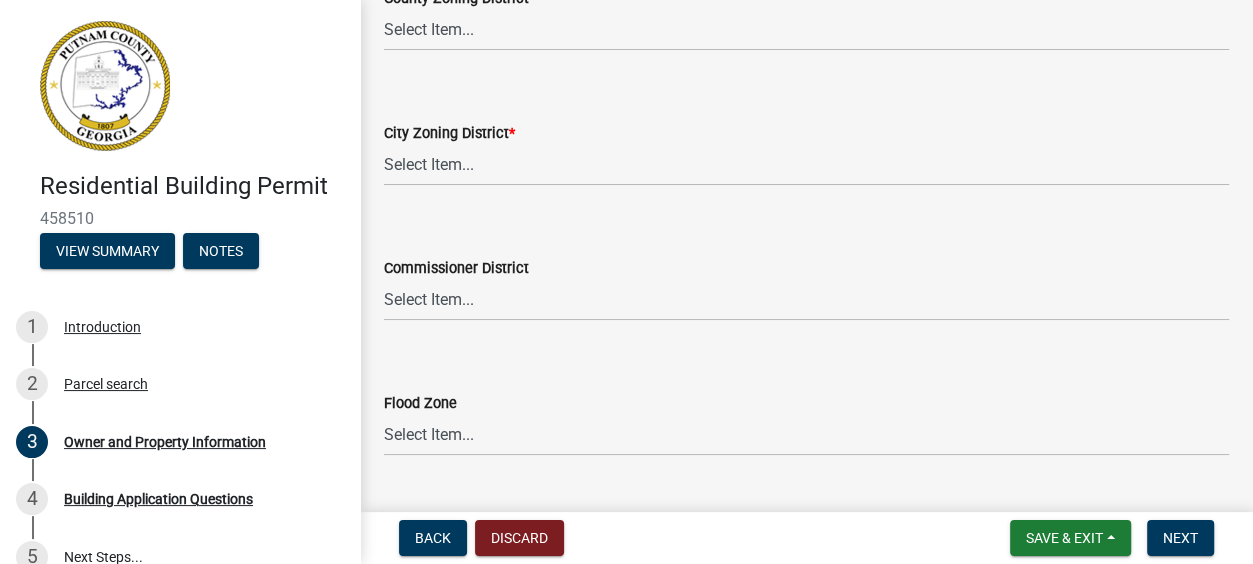 scroll, scrollTop: 3620, scrollLeft: 0, axis: vertical 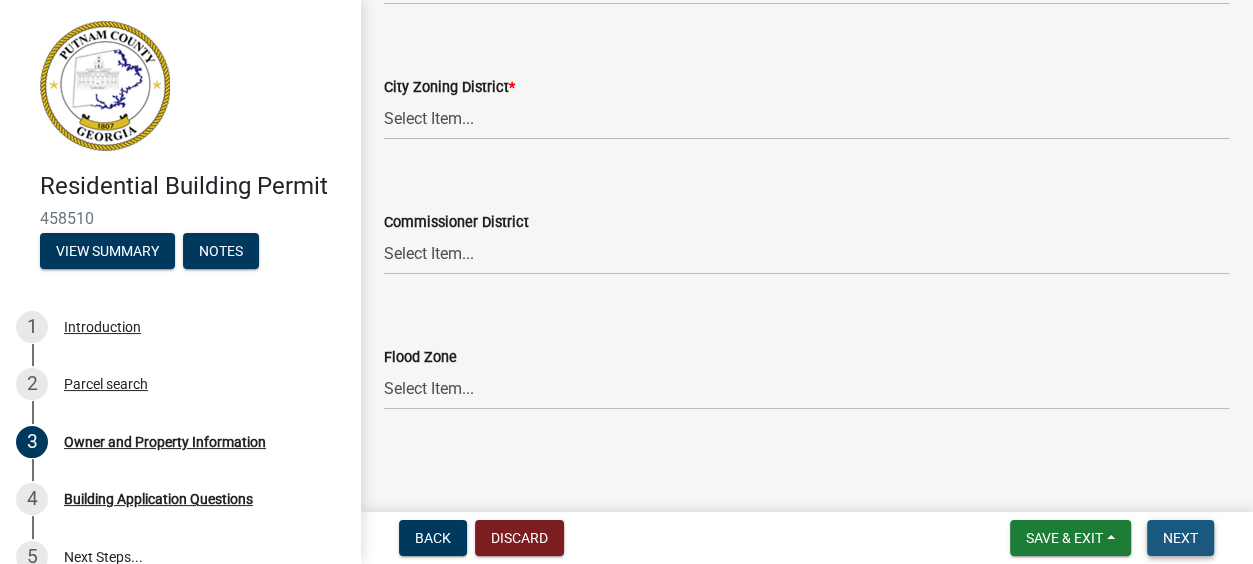 click on "Next" at bounding box center [1180, 538] 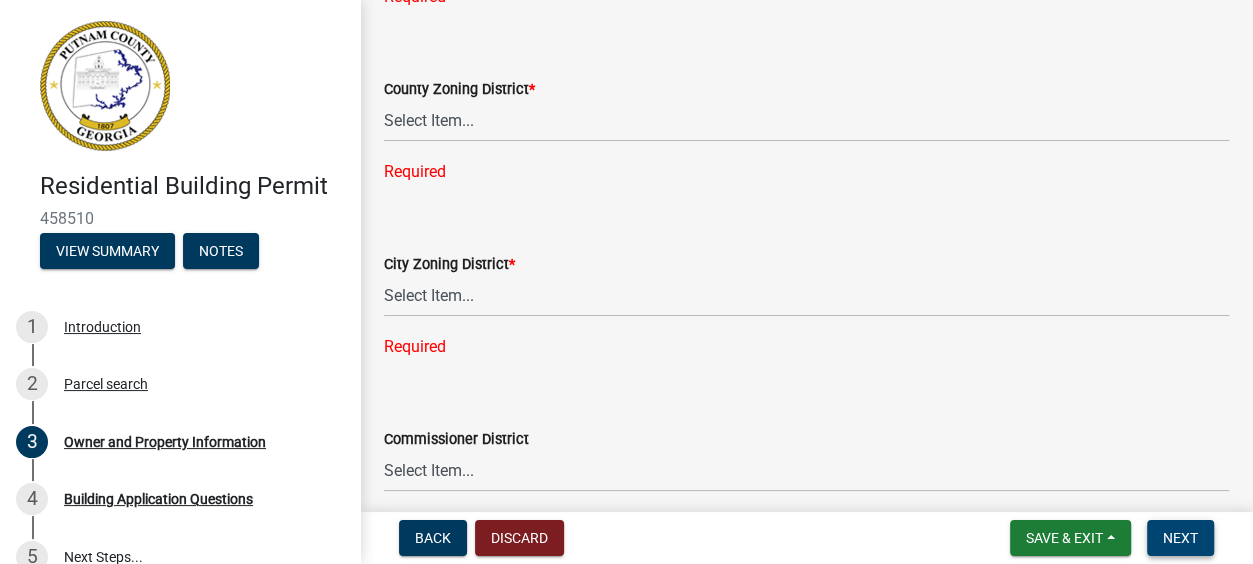 scroll, scrollTop: 3564, scrollLeft: 0, axis: vertical 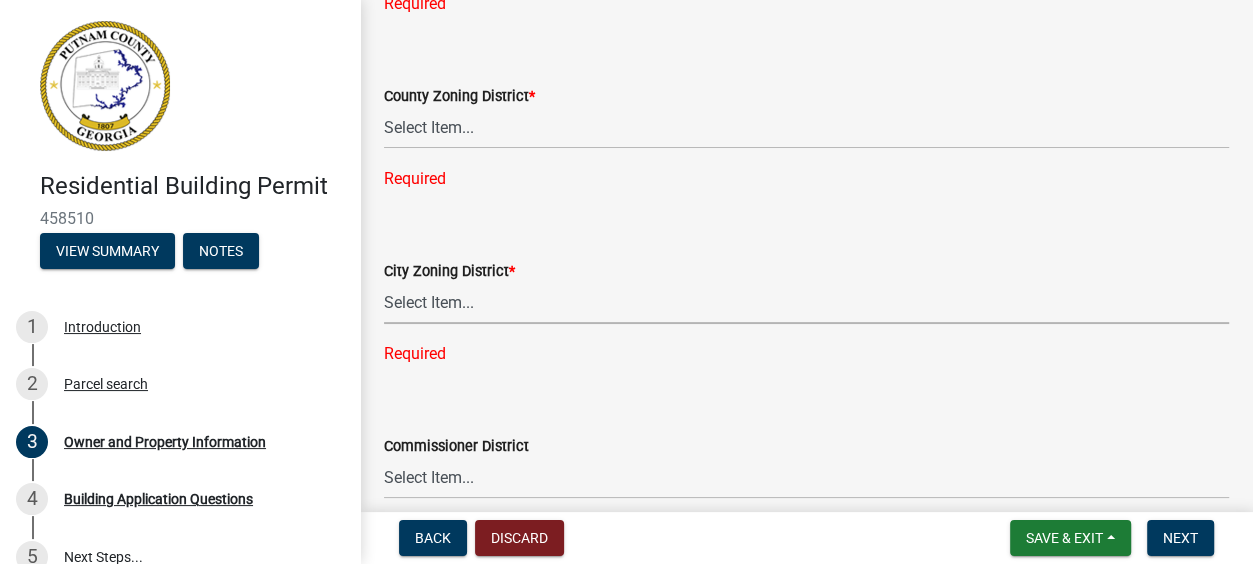 click on "Select Item...   A-1   A-2   R-1   R-2   R-3   R-4 MHP   C-1   C-2   I-1   I-2   DB   FH   H-P   N/A" at bounding box center [806, 303] 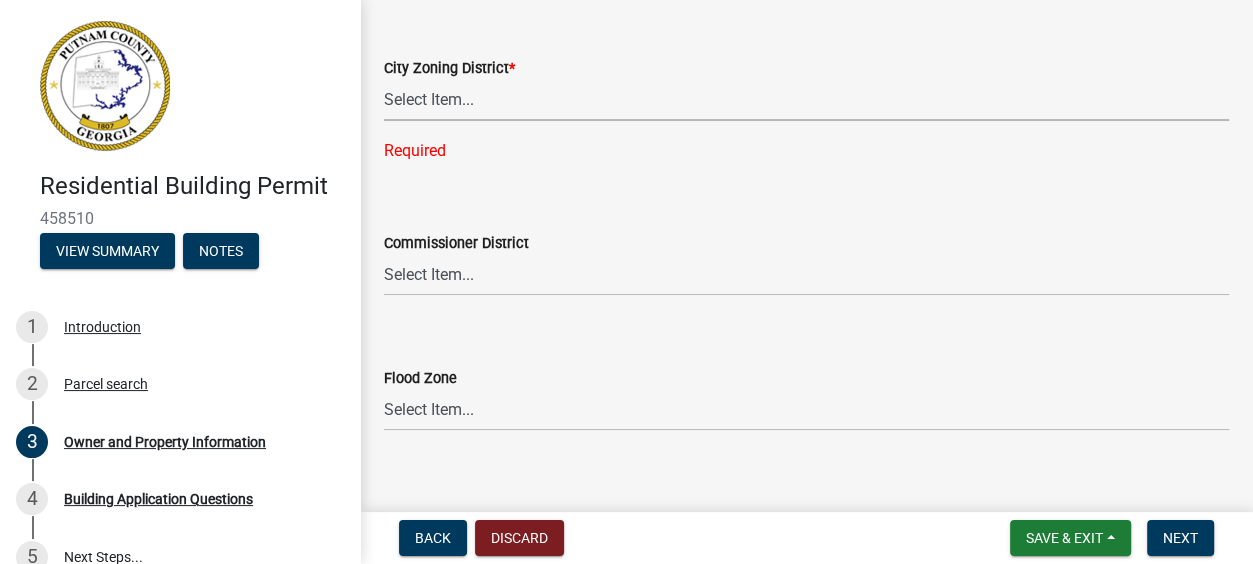 scroll, scrollTop: 3788, scrollLeft: 0, axis: vertical 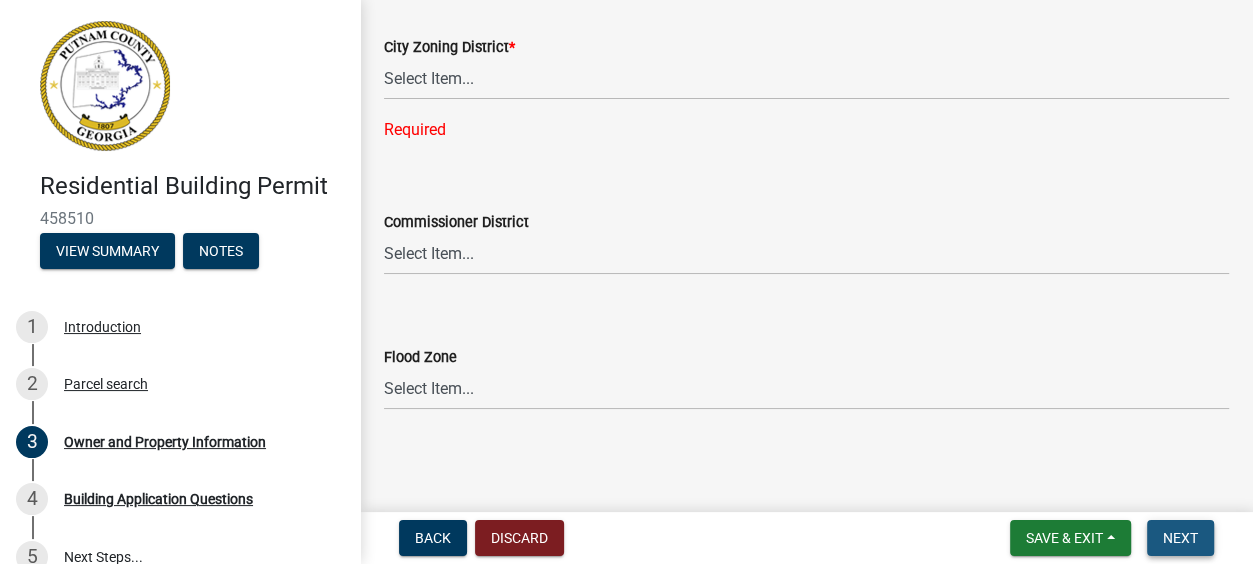 click on "Next" at bounding box center [1180, 538] 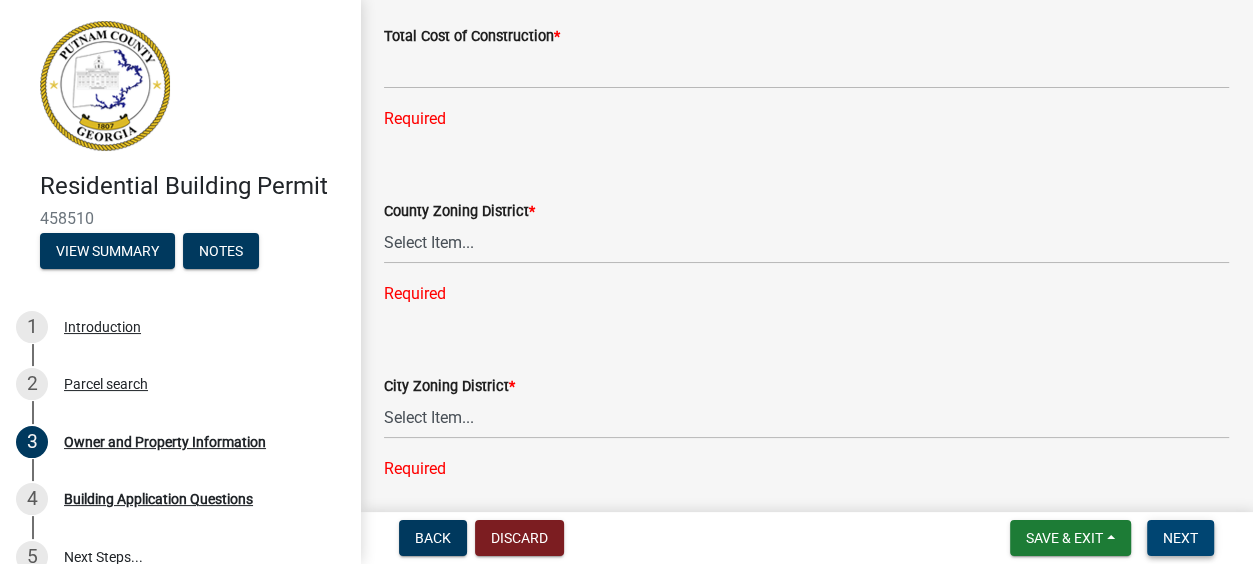 scroll, scrollTop: 3544, scrollLeft: 0, axis: vertical 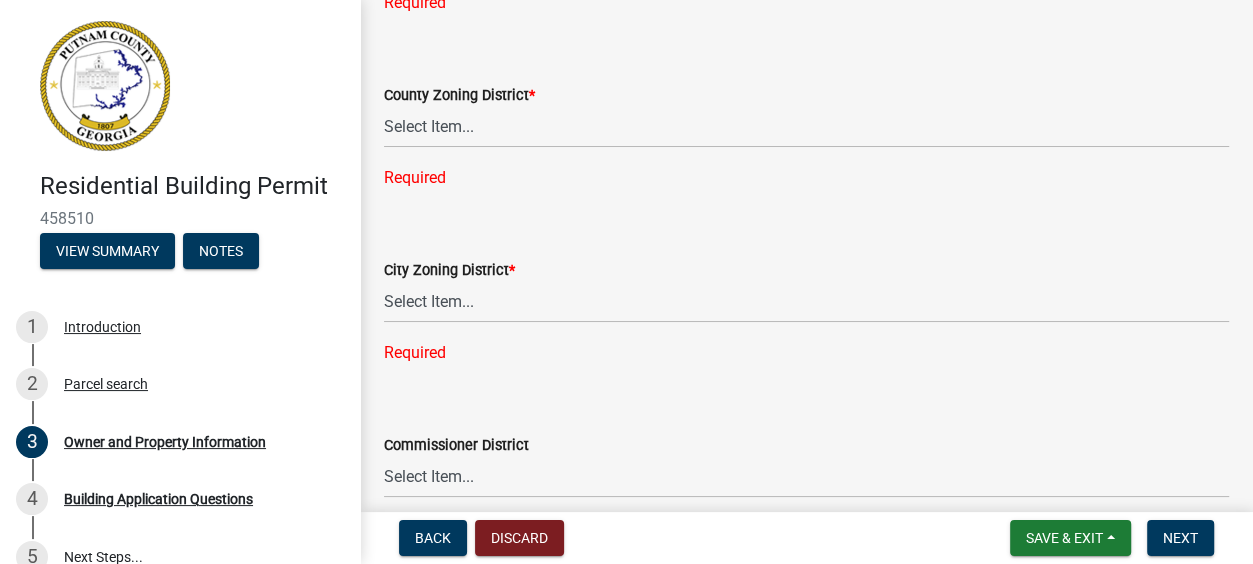 click on "Required" 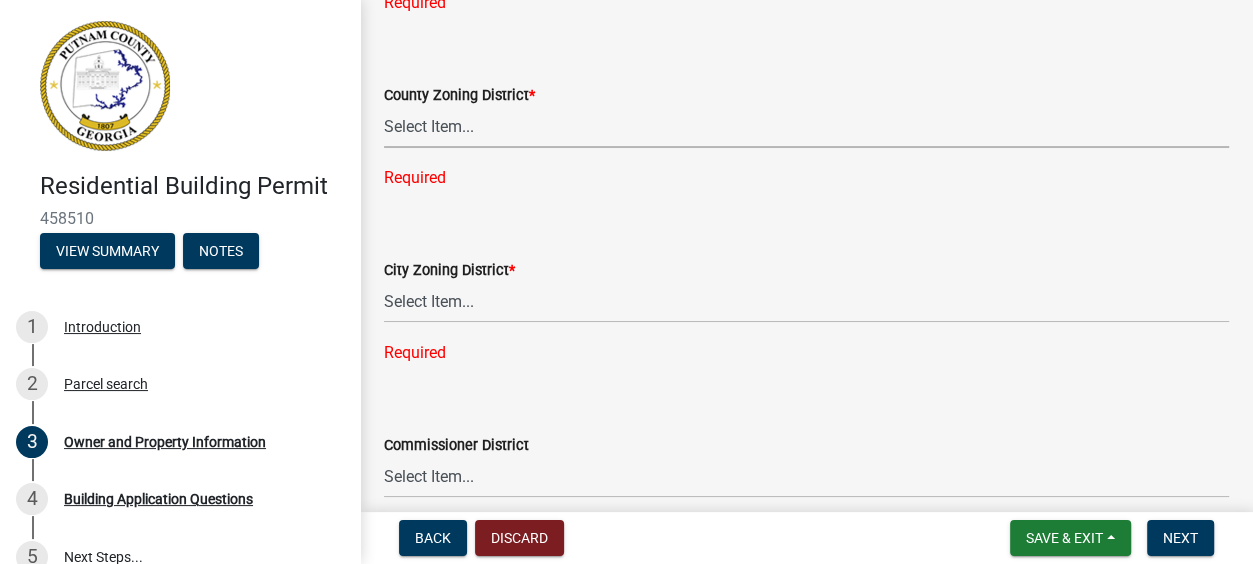 click on "Select Item...   AG-1   R-1R   R-1   R-2   MHP   RM-1   RM-3   C-1   C-2   I-M   PUD   N/A" at bounding box center (806, 127) 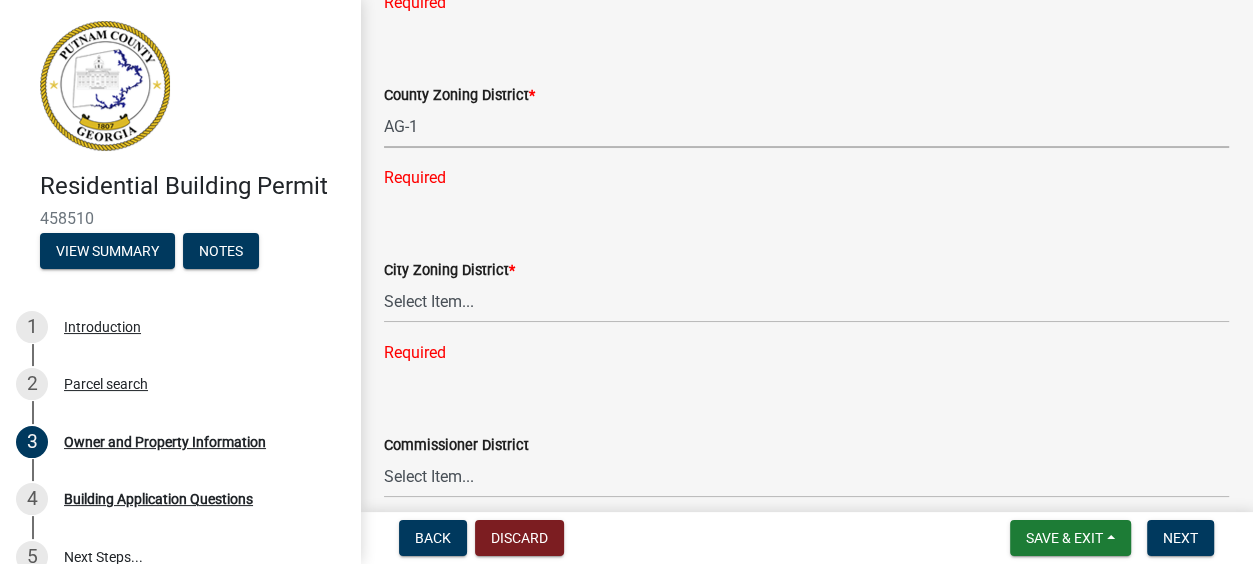 click on "Select Item...   AG-1   R-1R   R-1   R-2   MHP   RM-1   RM-3   C-1   C-2   I-M   PUD   N/A" at bounding box center [806, 127] 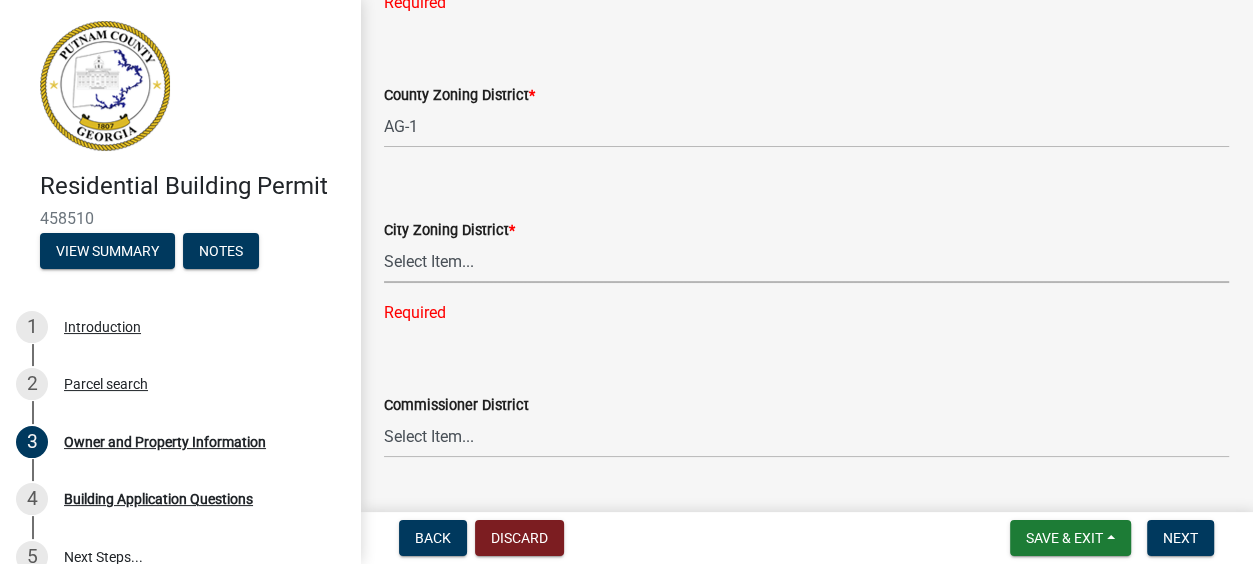 click on "Select Item...   A-1   A-2   R-1   R-2   R-3   R-4 MHP   C-1   C-2   I-1   I-2   DB   FH   H-P   N/A" at bounding box center [806, 262] 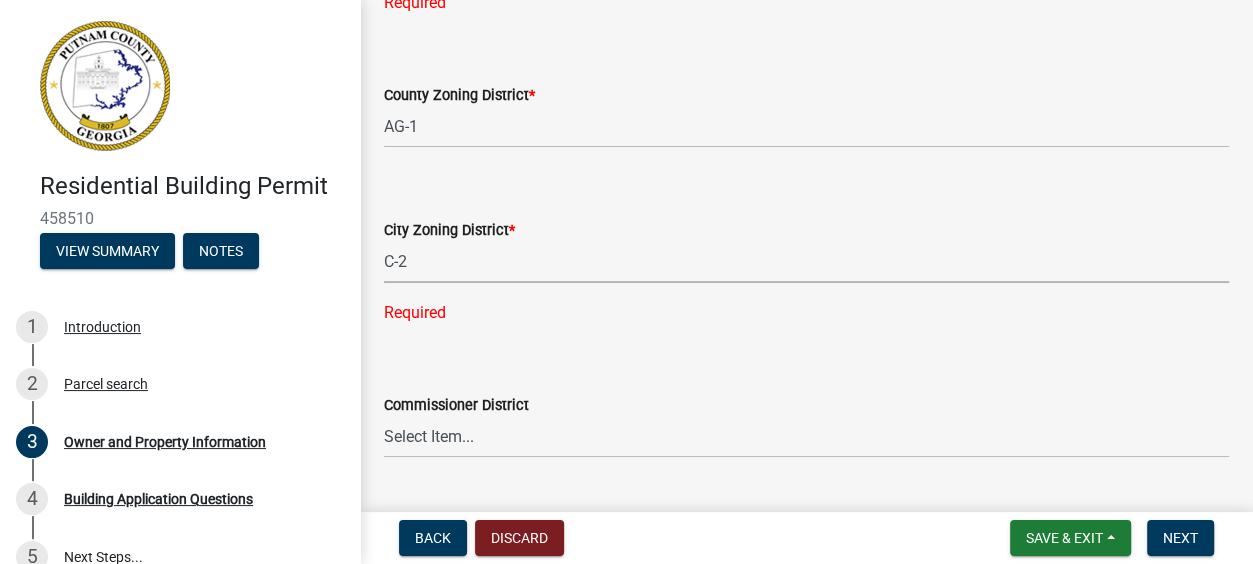 click on "Select Item...   A-1   A-2   R-1   R-2   R-3   R-4 MHP   C-1   C-2   I-1   I-2   DB   FH   H-P   N/A" at bounding box center (806, 262) 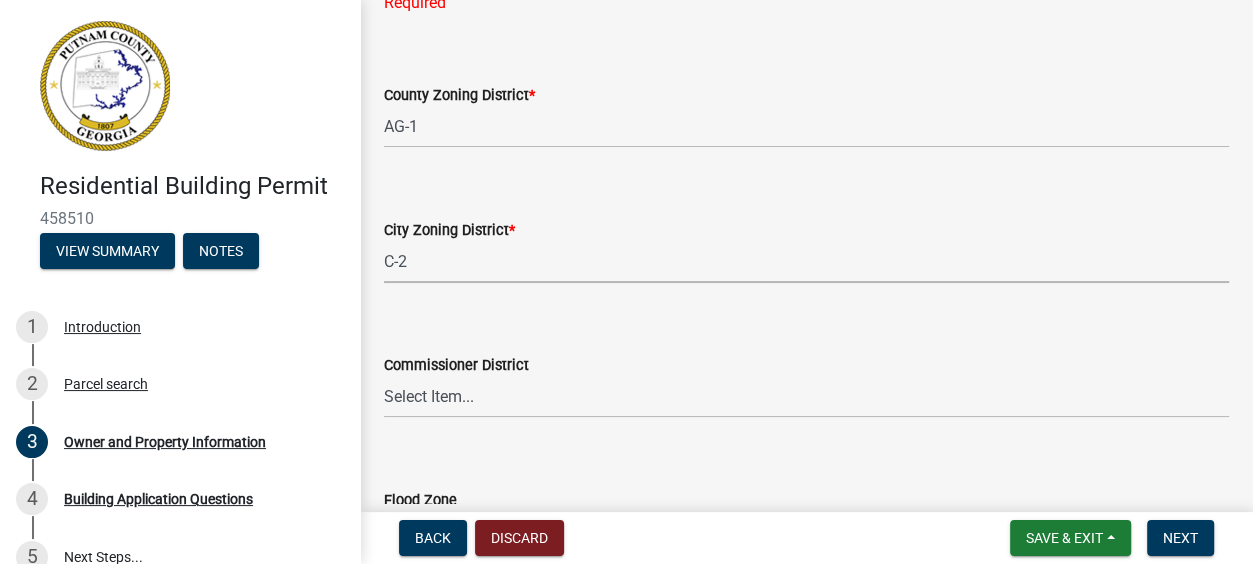 click on "Select Item...   A-1   A-2   R-1   R-2   R-3   R-4 MHP   C-1   C-2   I-1   I-2   DB   FH   H-P   N/A" at bounding box center [806, 262] 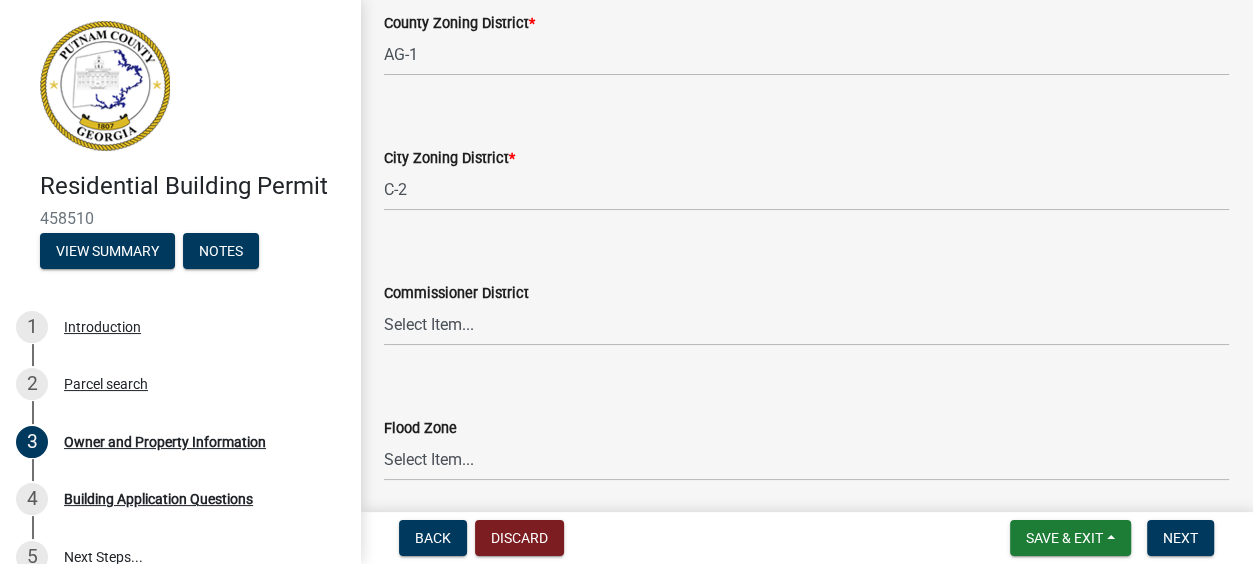 scroll, scrollTop: 3658, scrollLeft: 0, axis: vertical 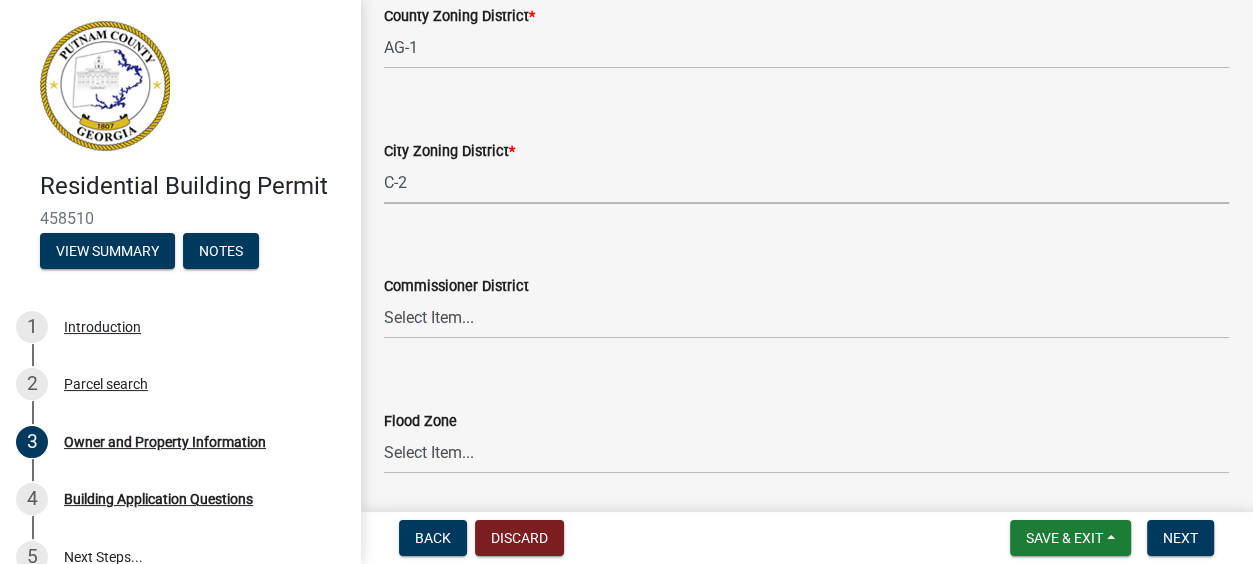 drag, startPoint x: 386, startPoint y: 178, endPoint x: 436, endPoint y: 199, distance: 54.230988 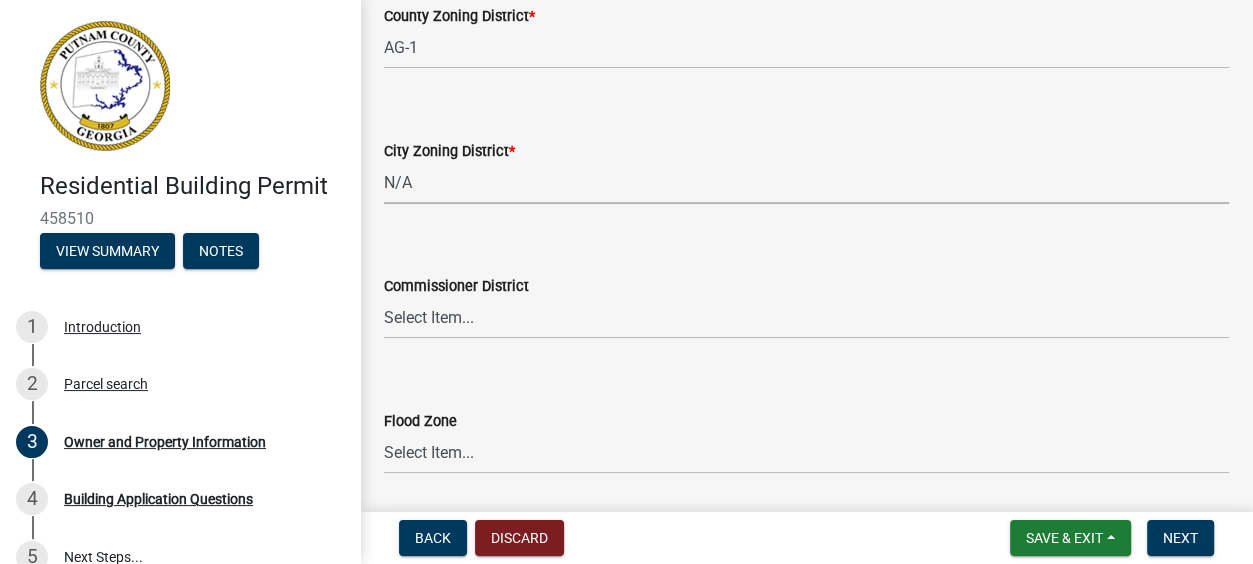 click on "Select Item...   A-1   A-2   R-1   R-2   R-3   R-4 MHP   C-1   C-2   I-1   I-2   DB   FH   H-P   N/A" at bounding box center (806, 183) 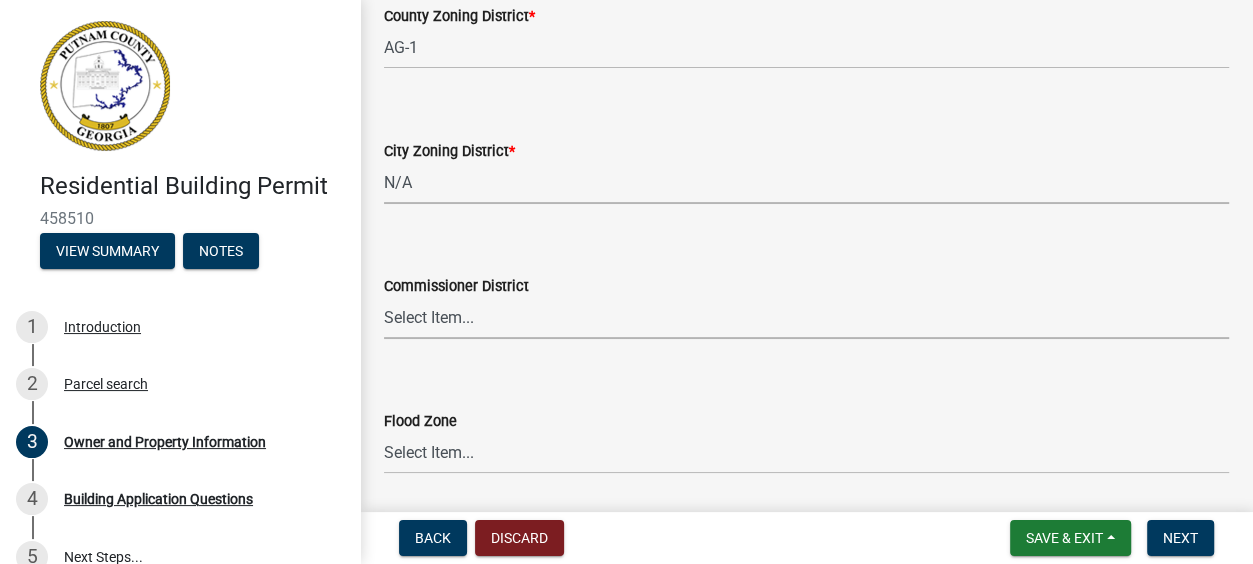 click on "Commissioner District   Select Item...   District 1   District 2   District 3   District 4" at bounding box center (806, 318) 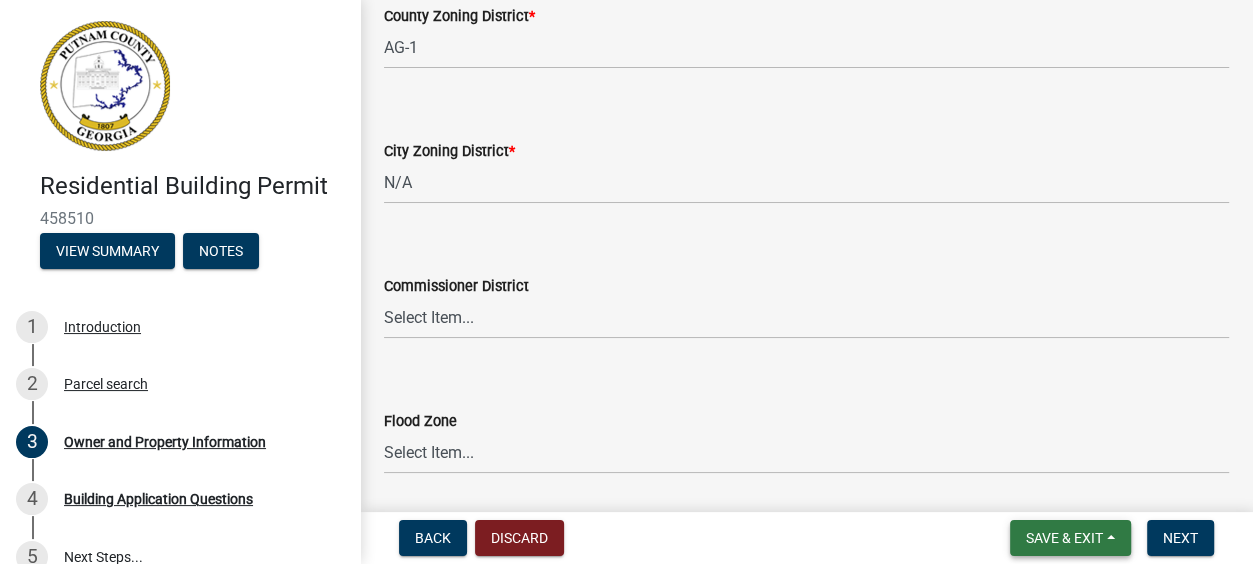 click on "Save & Exit" at bounding box center (1064, 538) 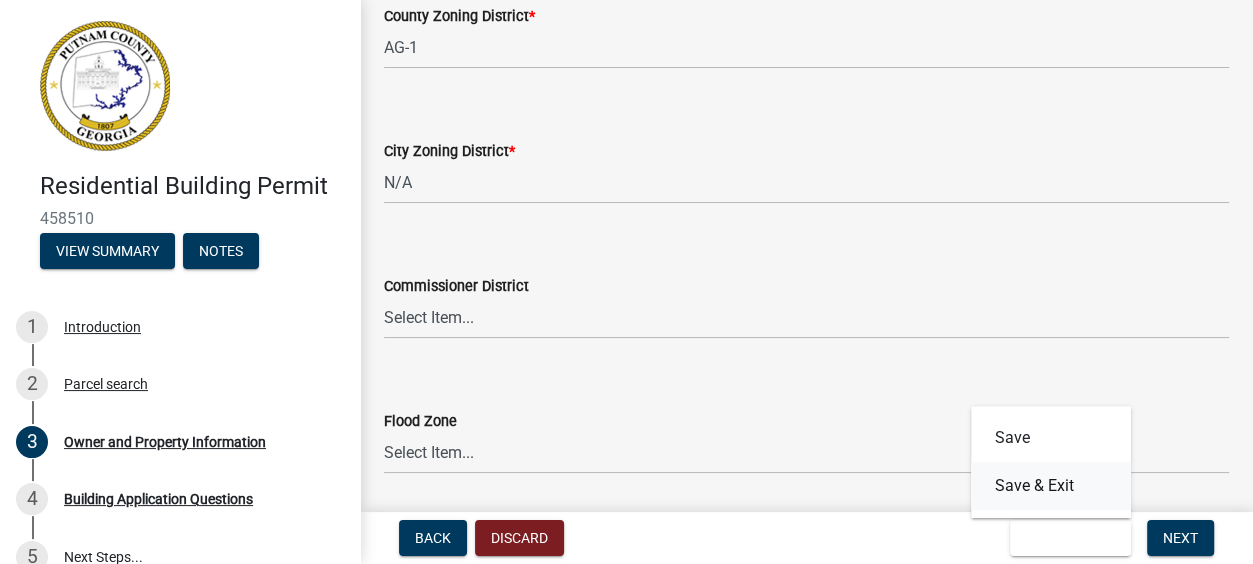 click on "Save & Exit" at bounding box center (1051, 486) 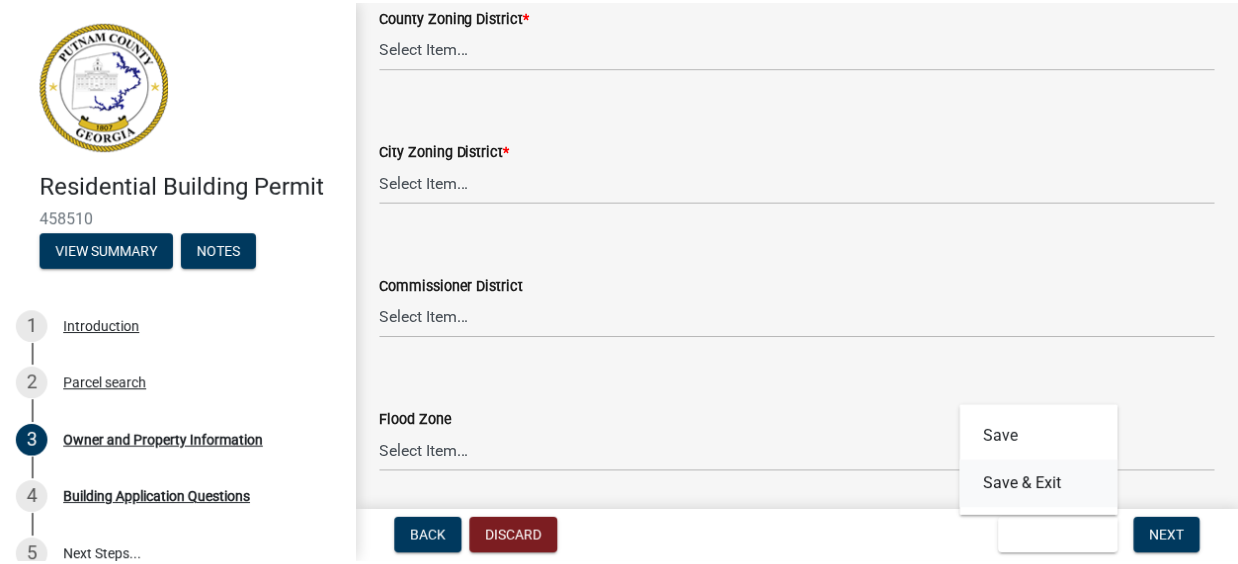 scroll, scrollTop: 0, scrollLeft: 0, axis: both 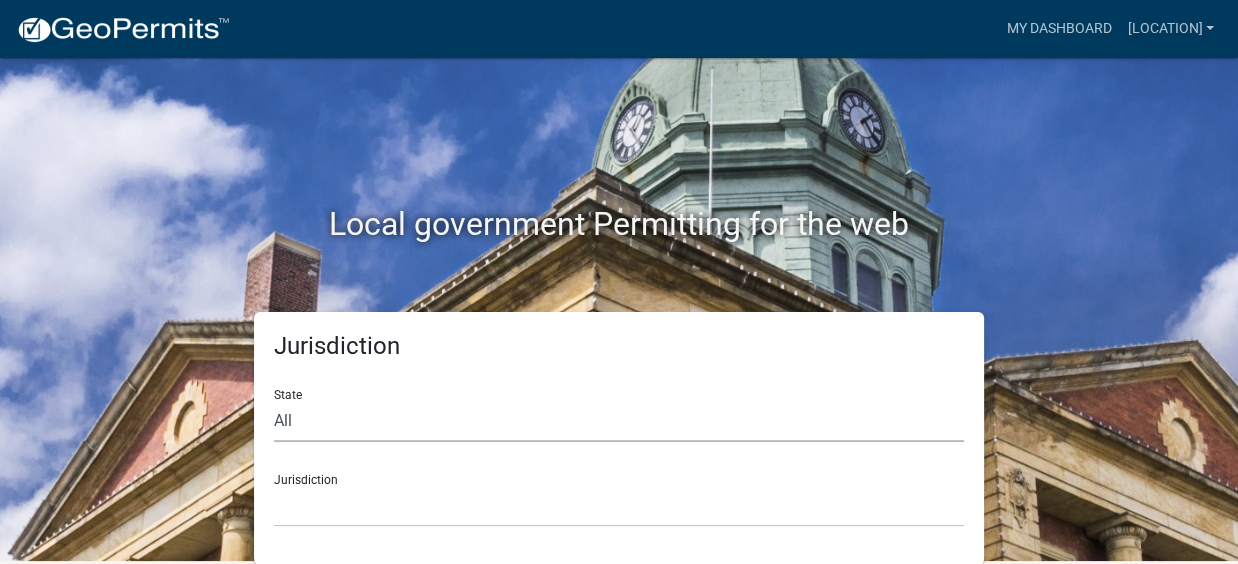 click on "All  [STATE]   [STATE]   [STATE]   [STATE]   [STATE]   [STATE]   [STATE]   [STATE]" 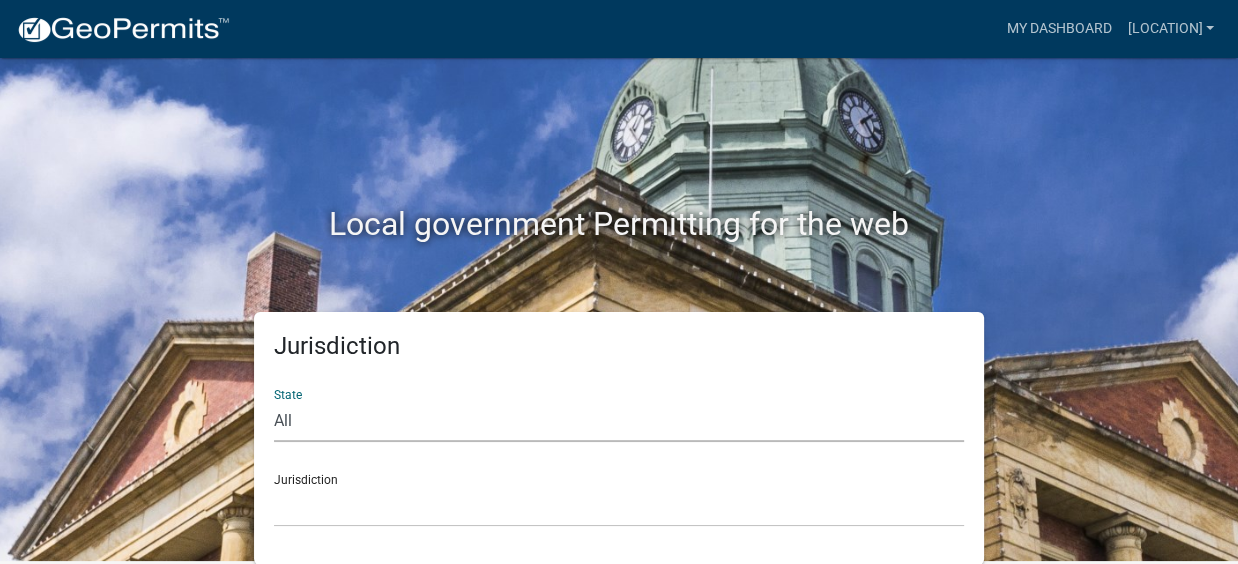 select on "Georgia" 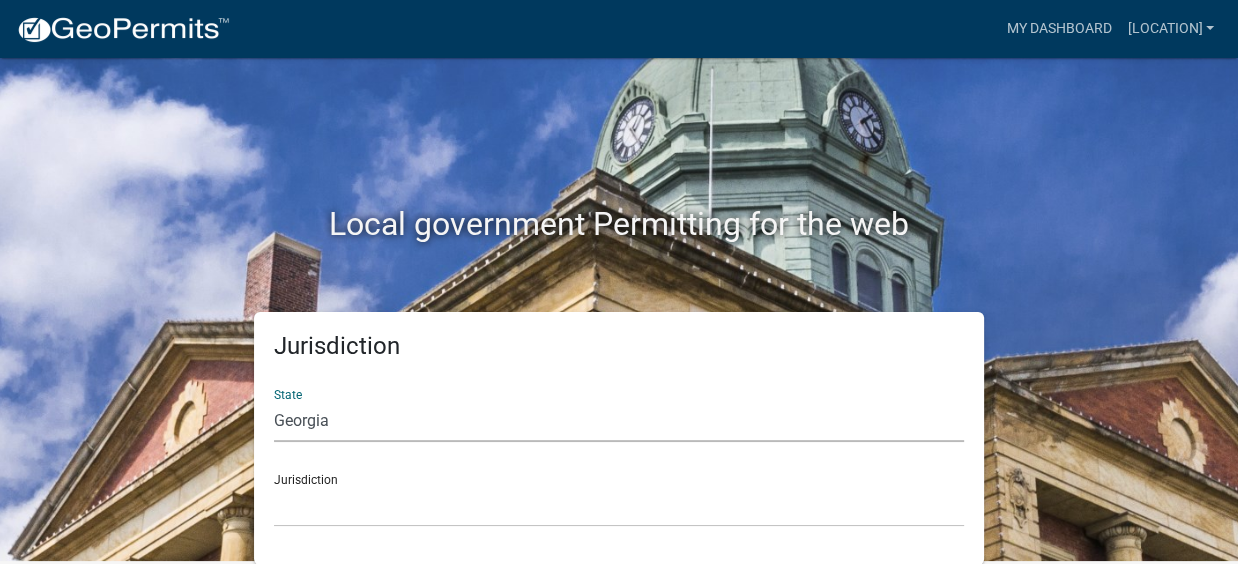 click on "All  [STATE]   [STATE]   [STATE]   [STATE]   [STATE]   [STATE]   [STATE]   [STATE]" 